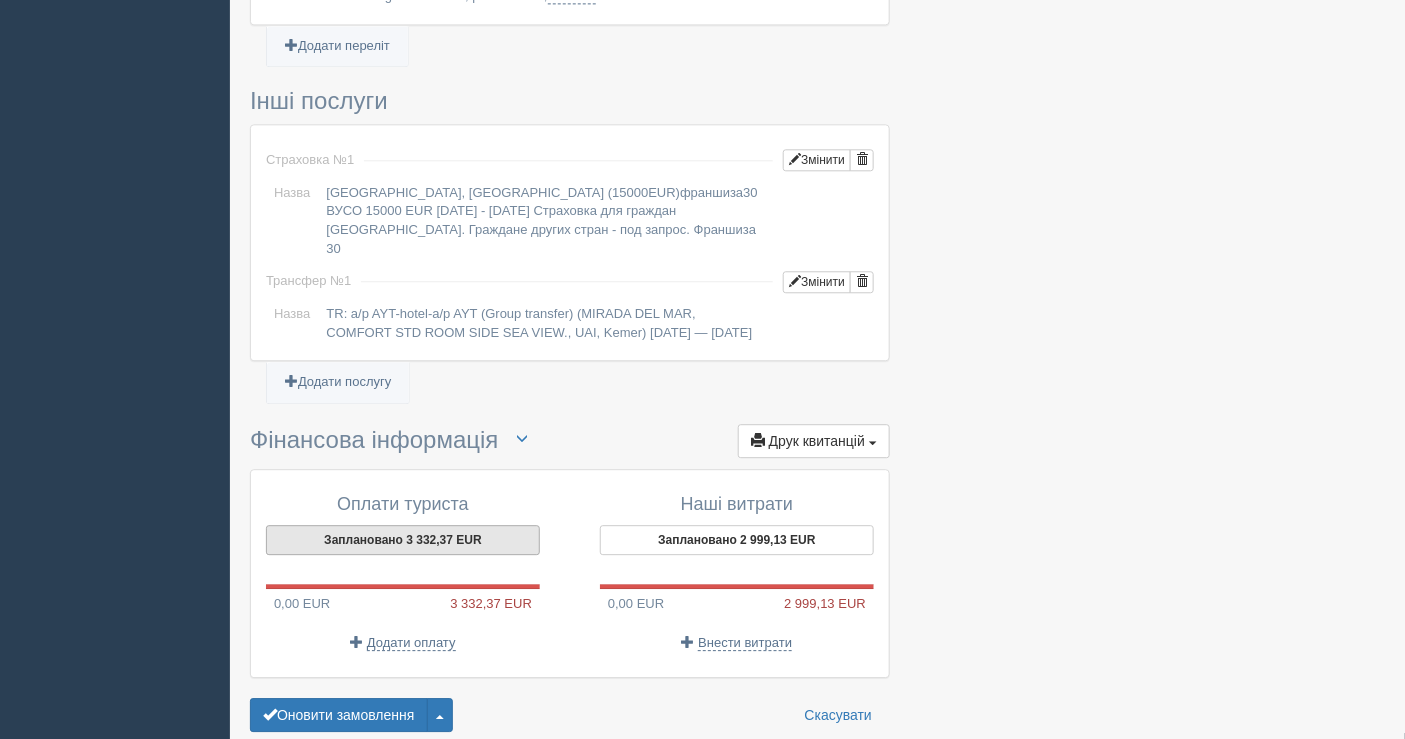 scroll, scrollTop: 1634, scrollLeft: 0, axis: vertical 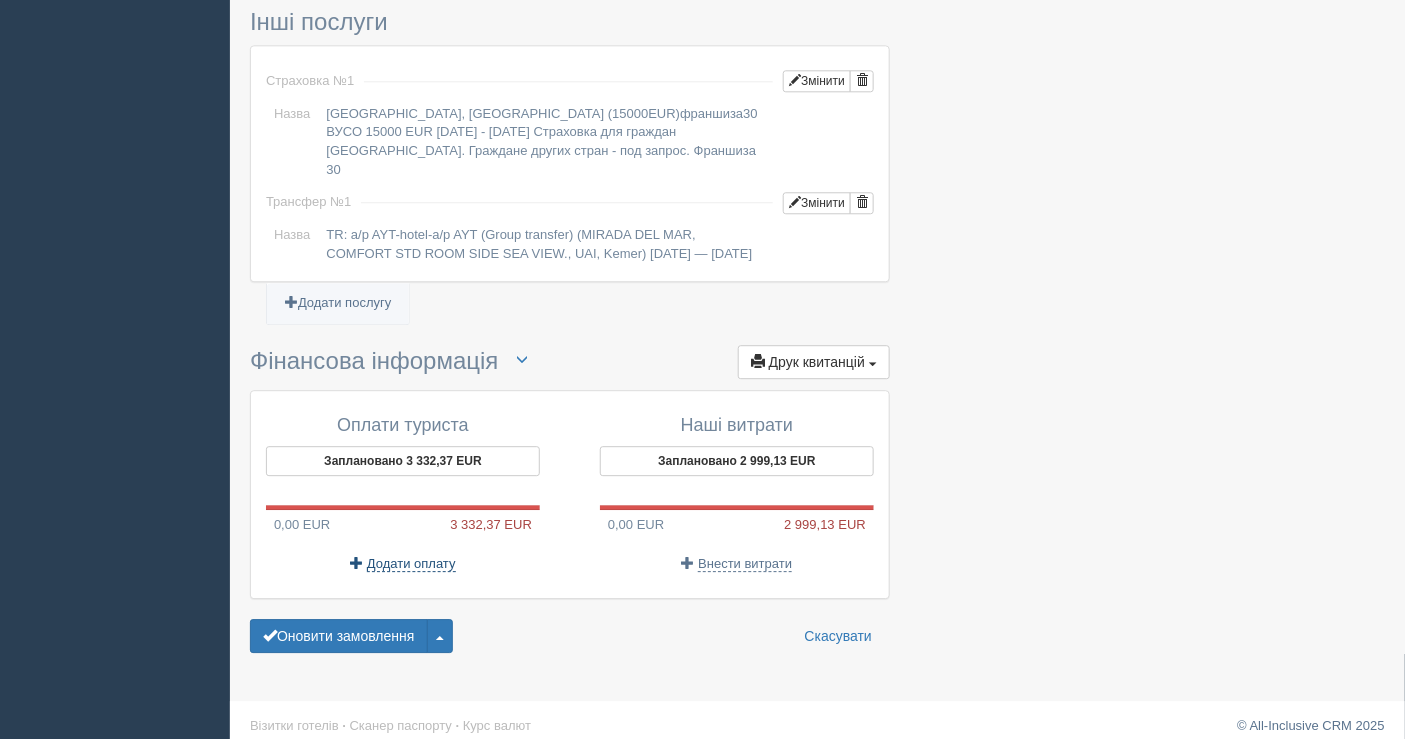 click on "Додати оплату" at bounding box center (411, 564) 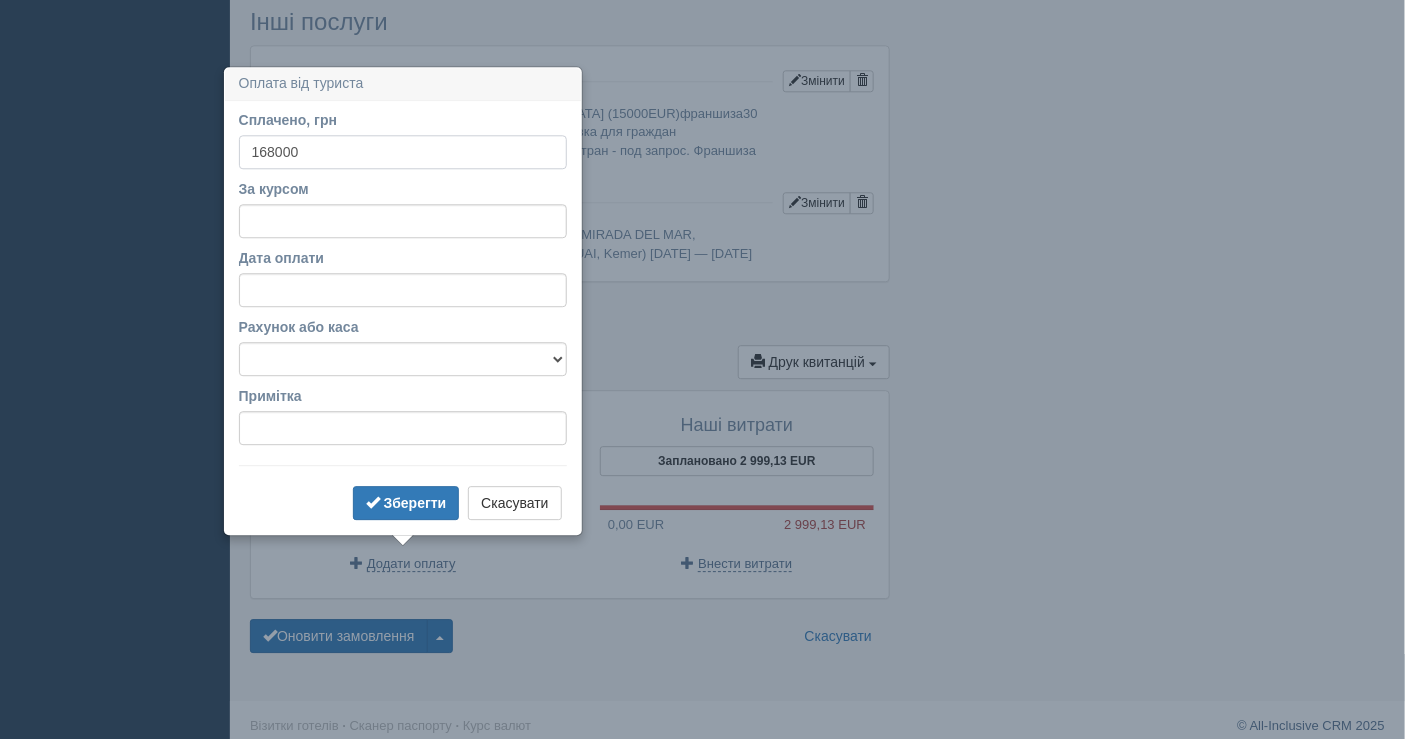 type on "168000" 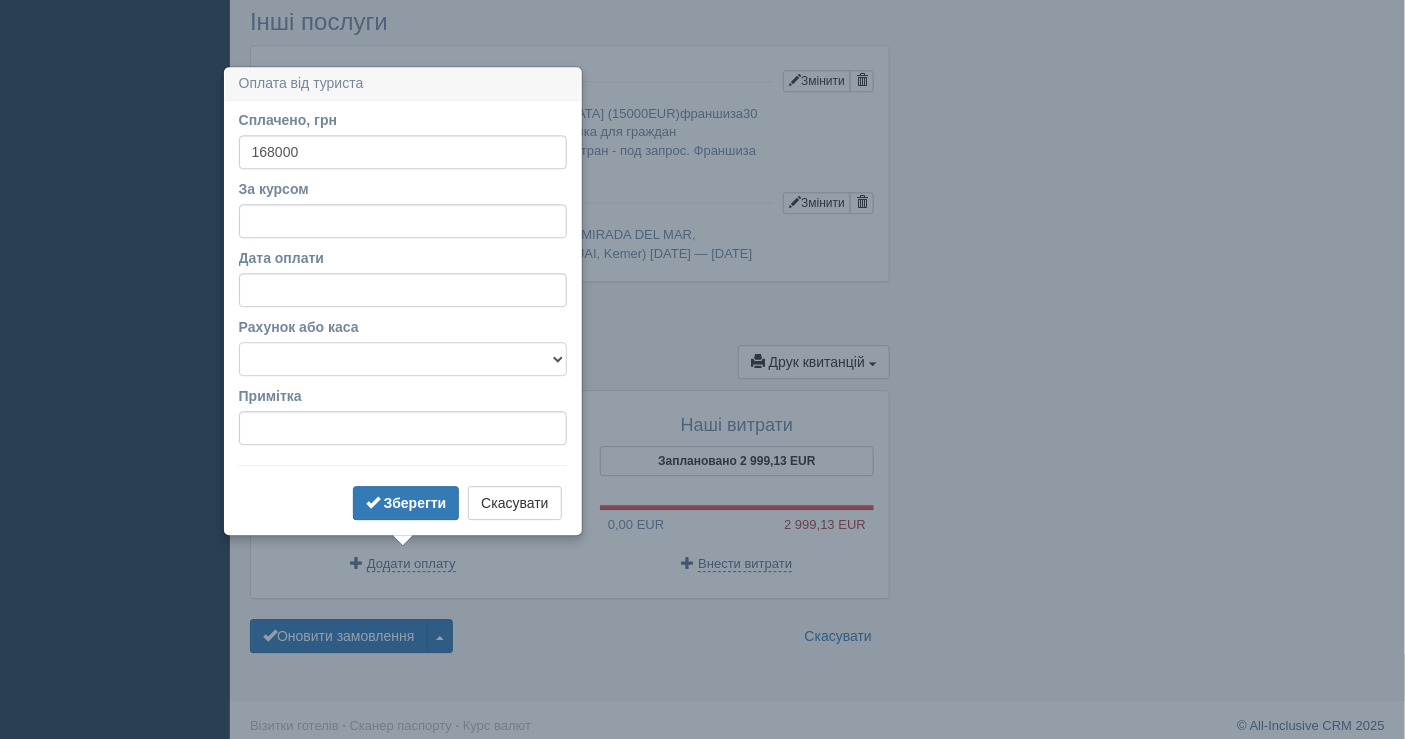 click on "Банківський рахунок
Готівкова каса" at bounding box center (403, 359) 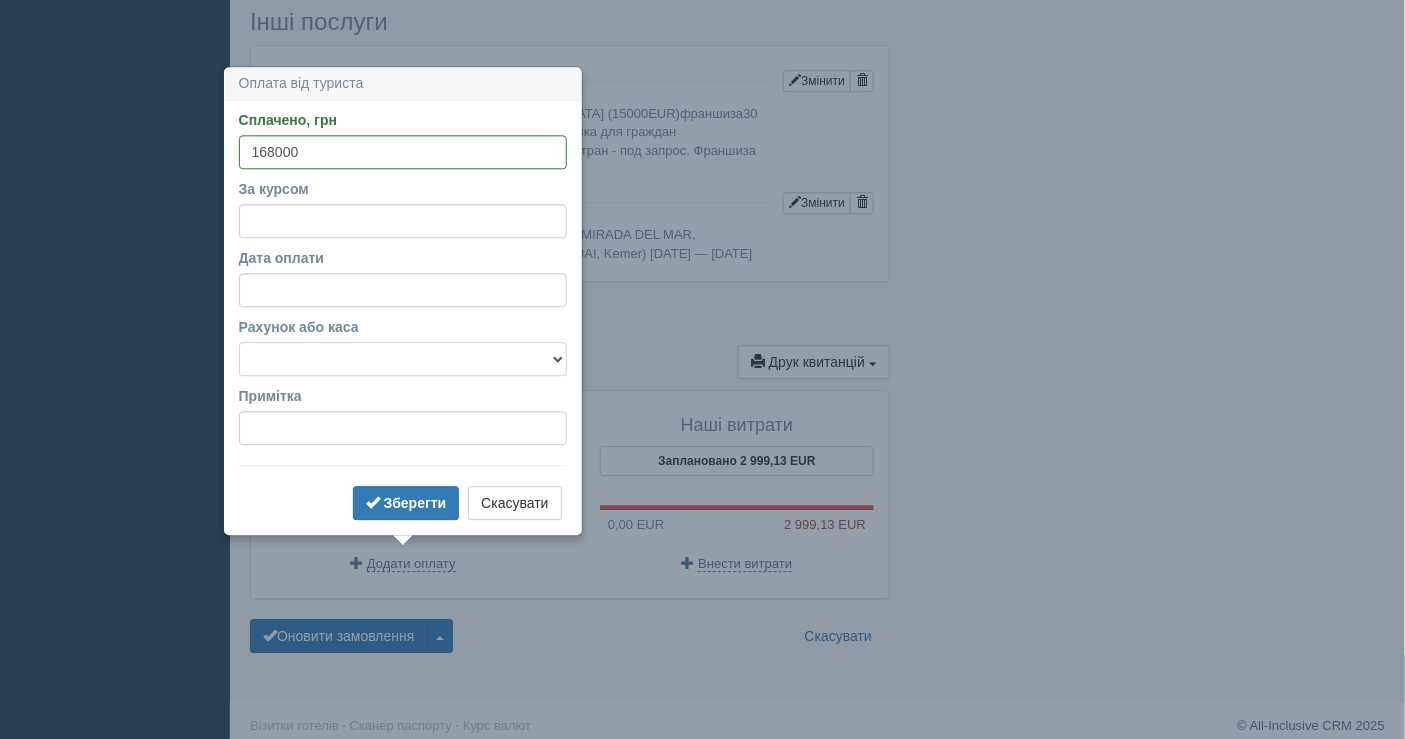 select on "1597" 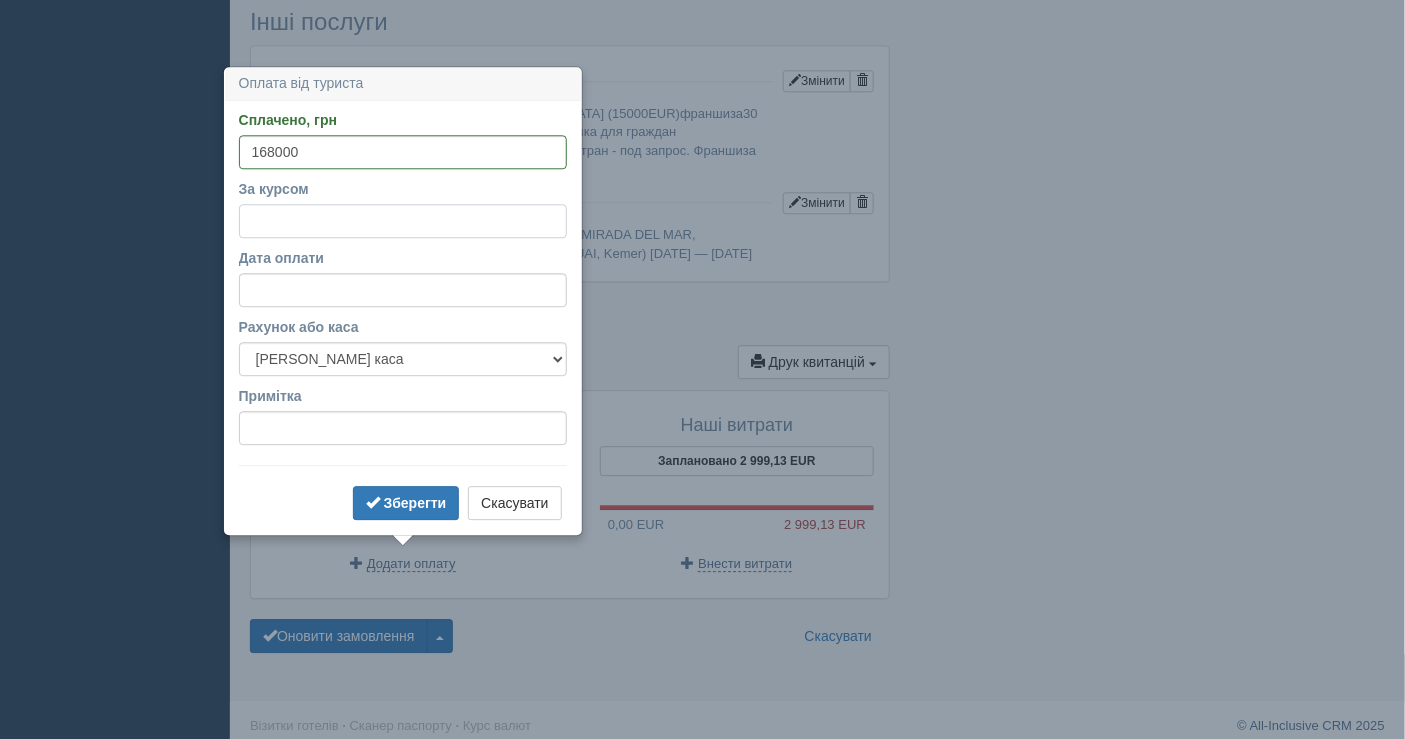 click on "За курсом" at bounding box center [403, 221] 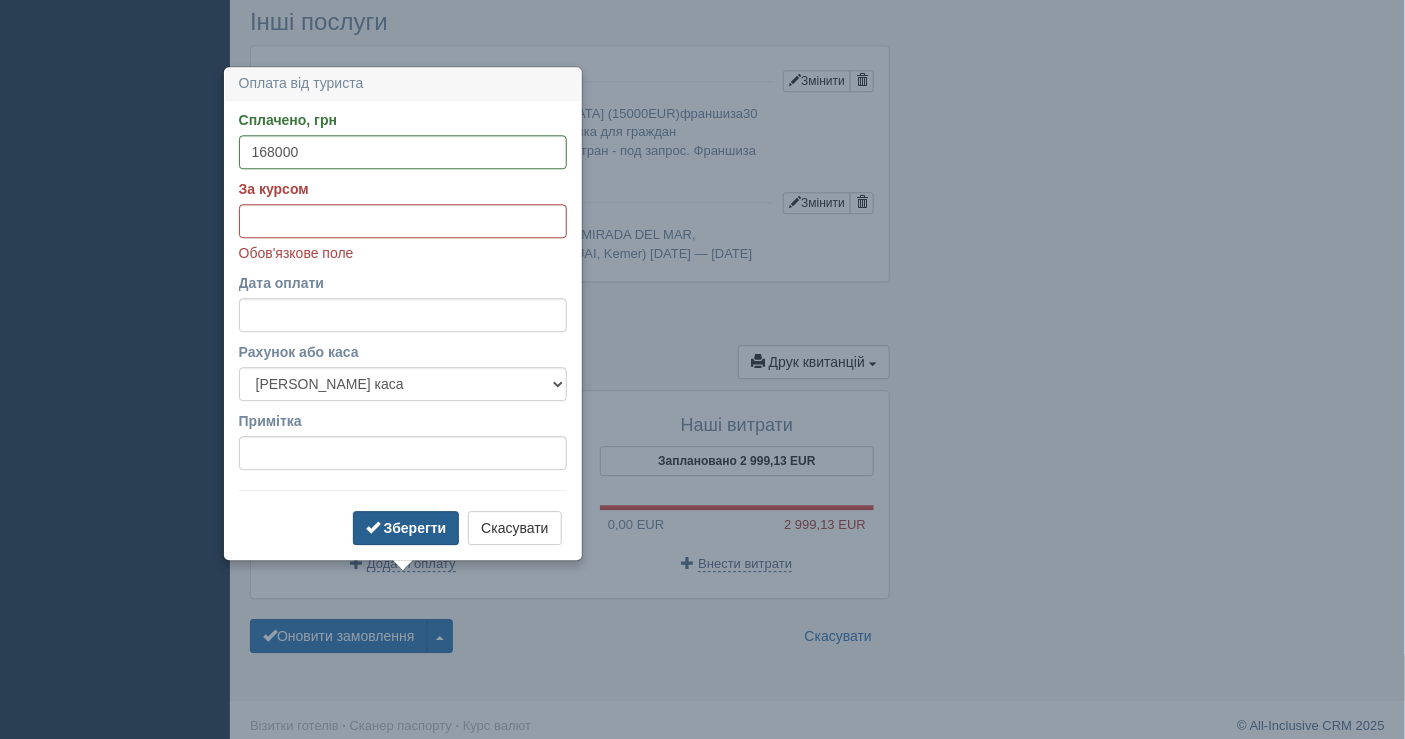 click on "Зберегти" at bounding box center (415, 528) 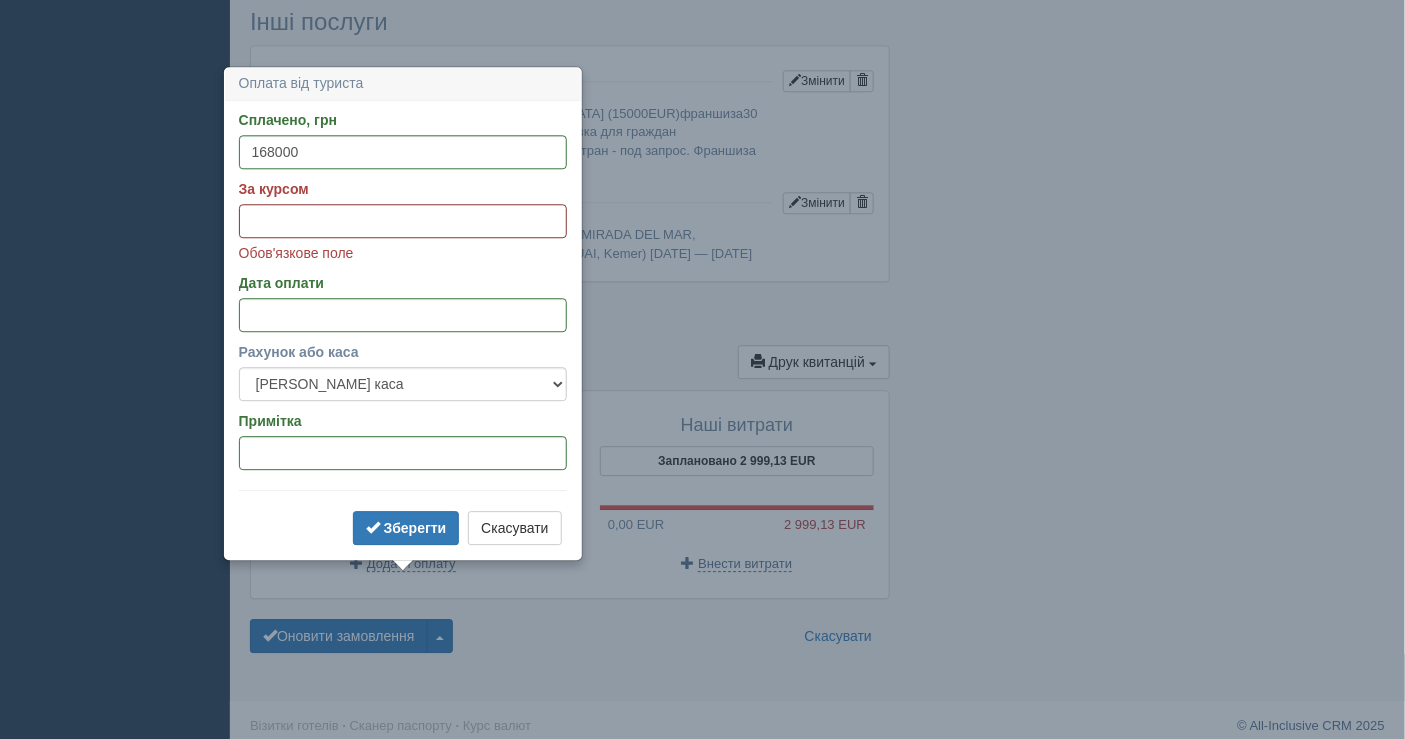 click on "За курсом" at bounding box center [403, 221] 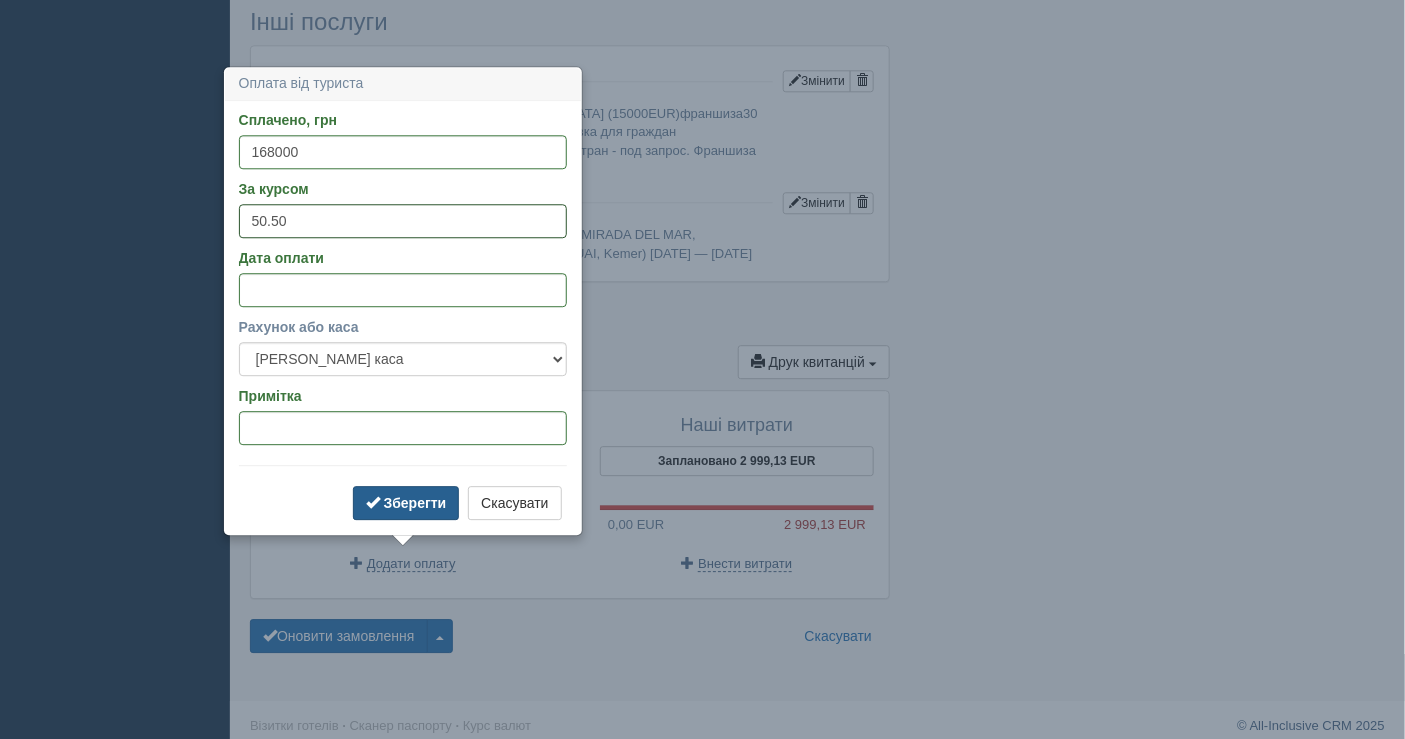 type on "50.50" 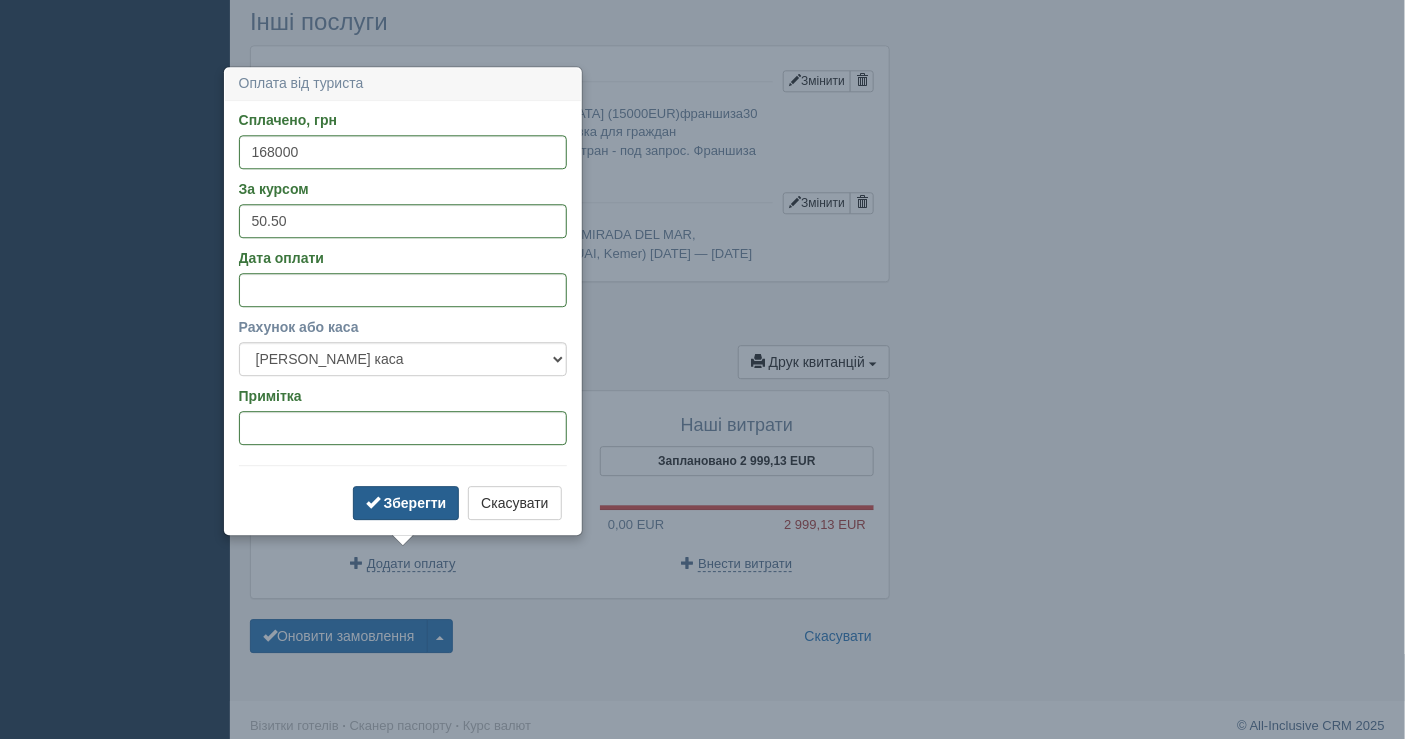click on "Зберегти" at bounding box center (415, 503) 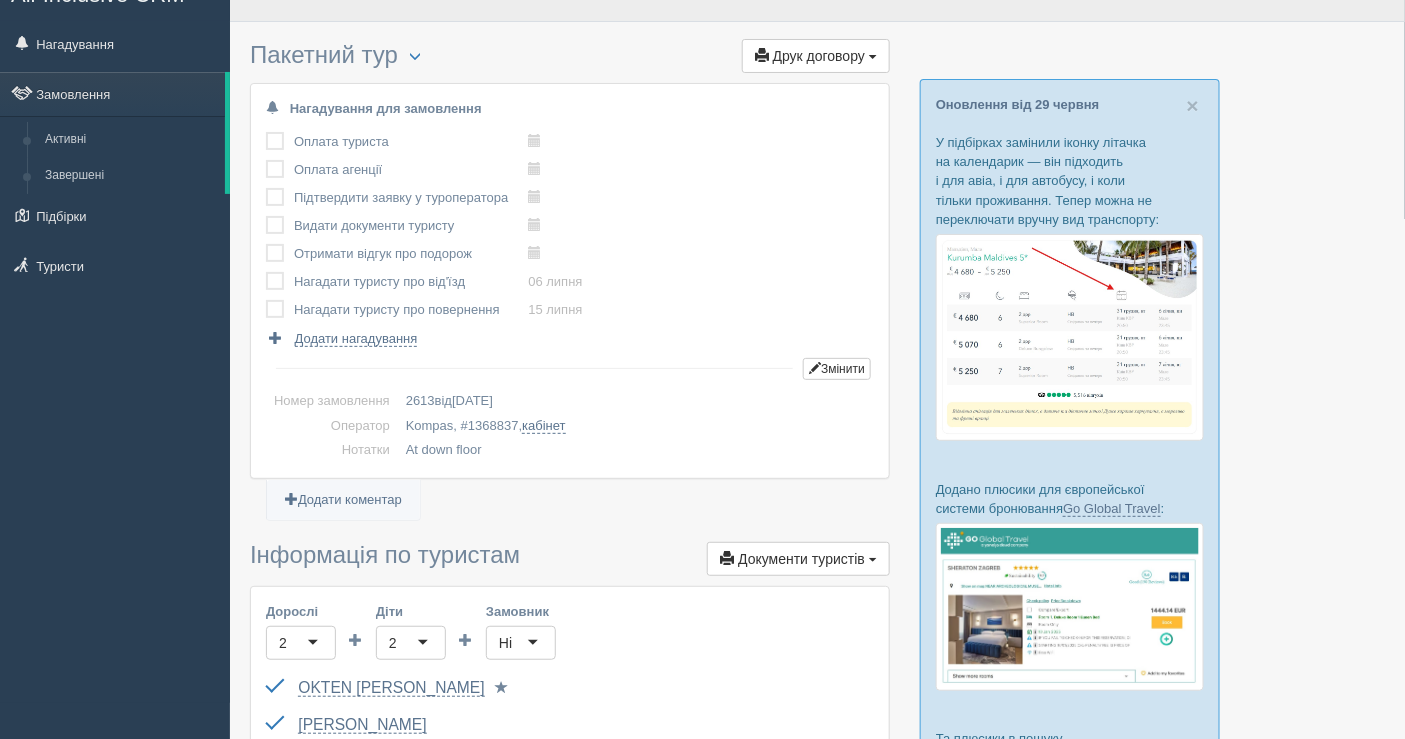 scroll, scrollTop: 0, scrollLeft: 0, axis: both 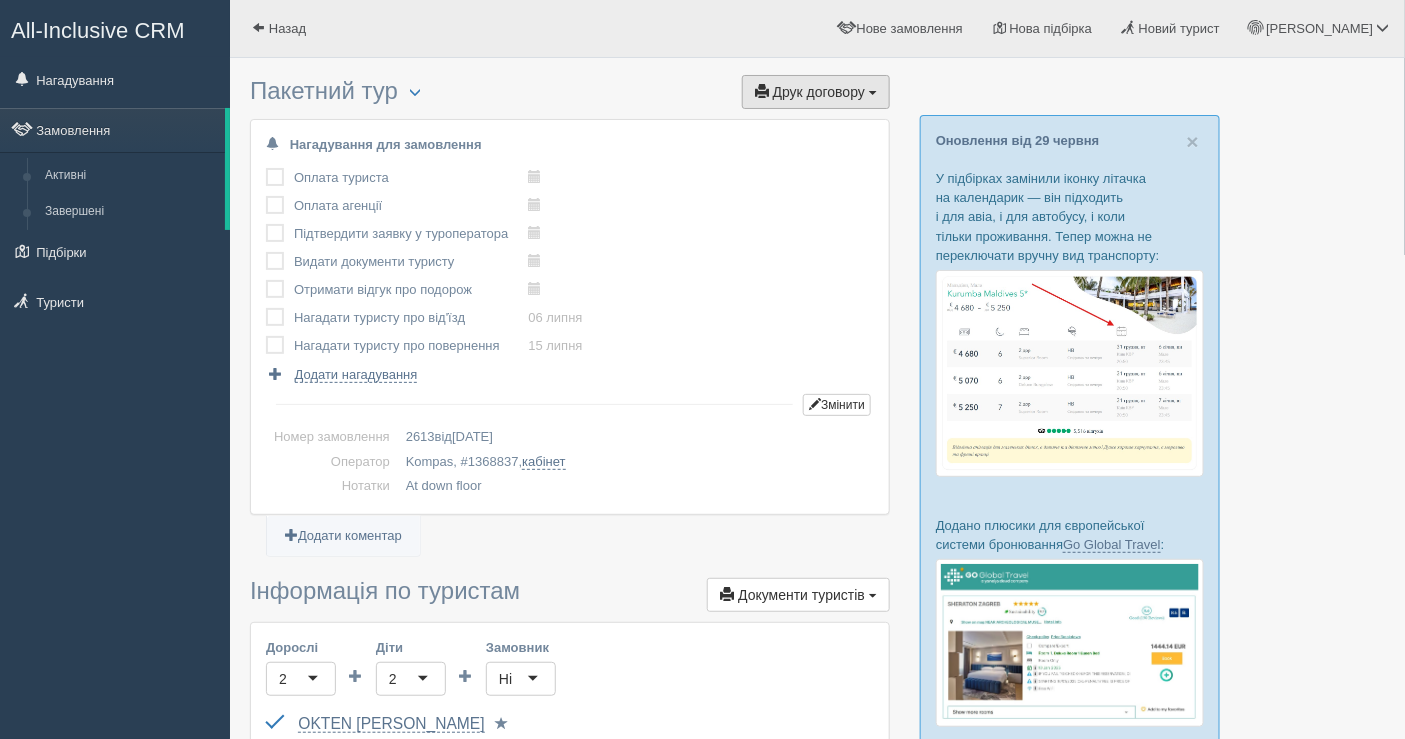 click on "Друк договору" at bounding box center (819, 92) 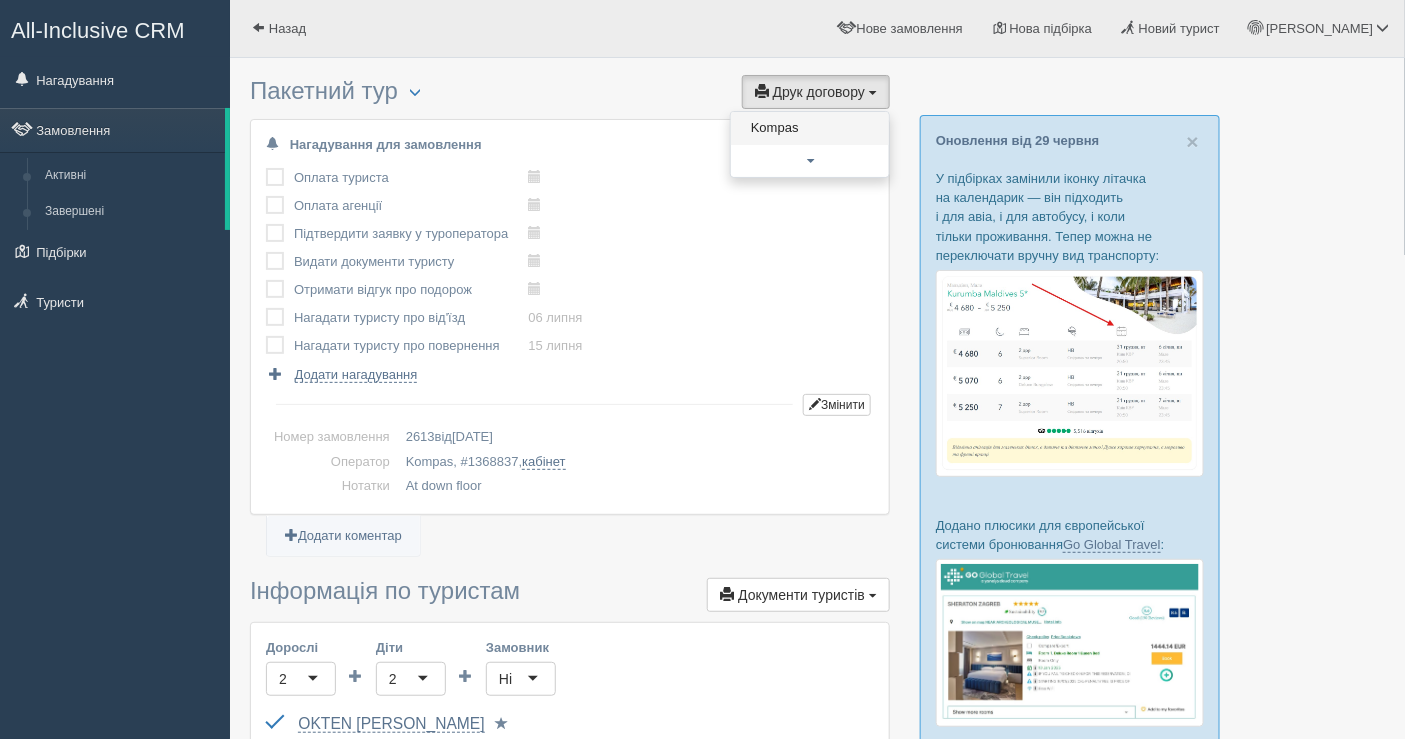 click on "Kompas" at bounding box center [810, 128] 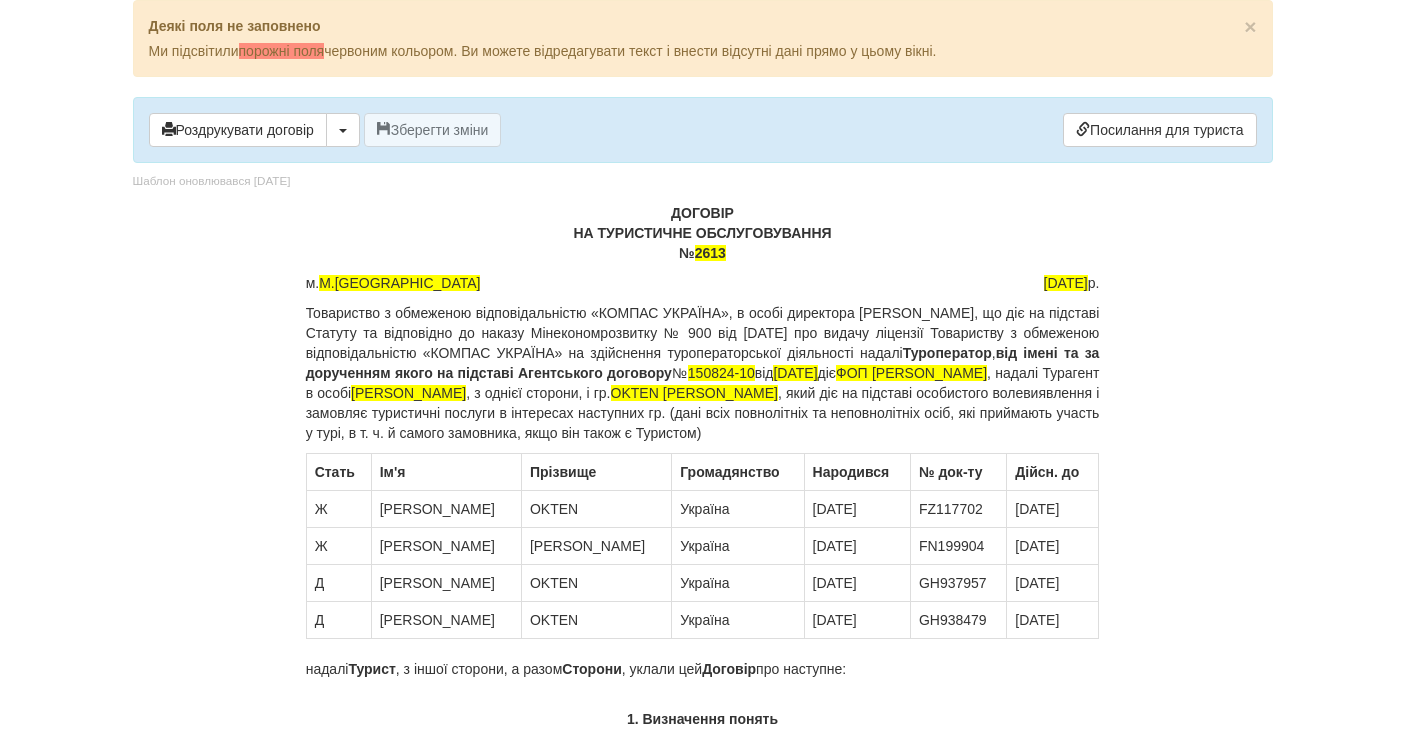 scroll, scrollTop: 0, scrollLeft: 0, axis: both 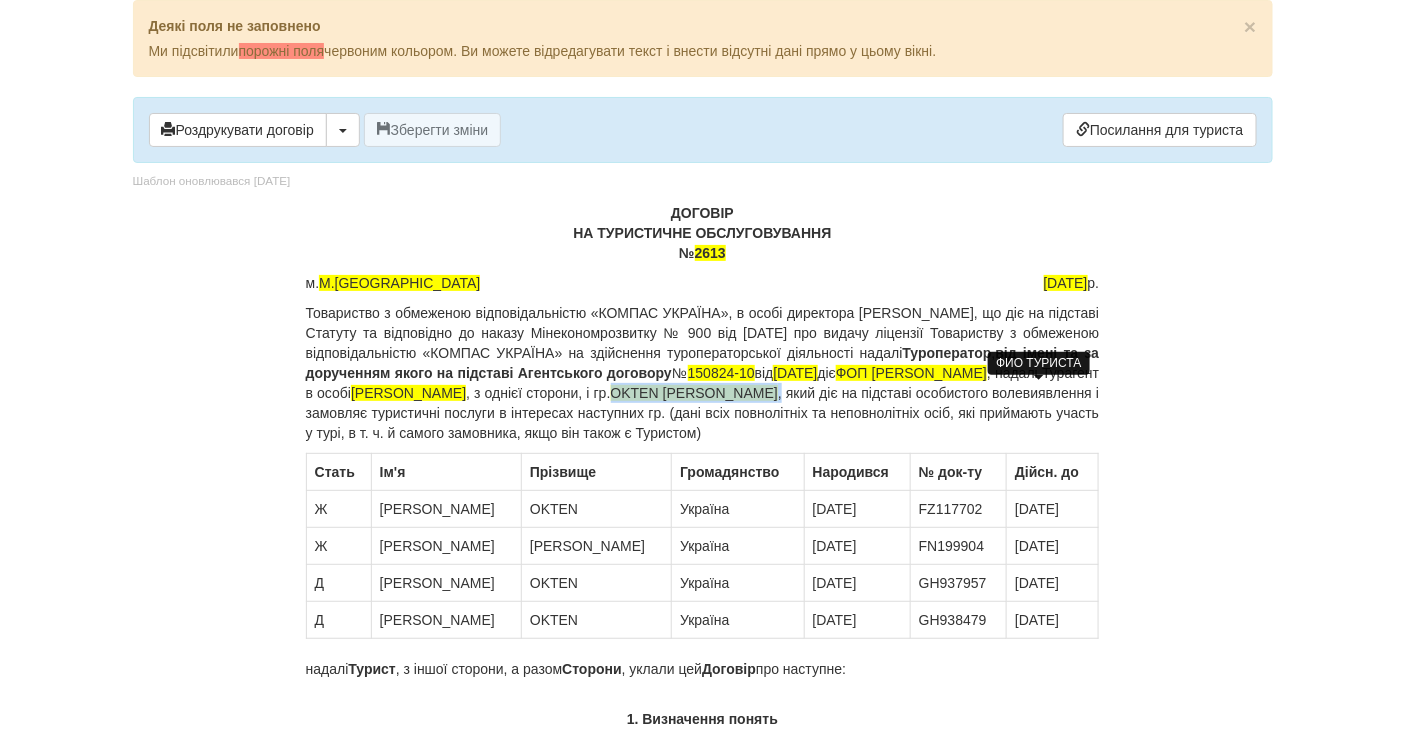 drag, startPoint x: 1098, startPoint y: 387, endPoint x: 985, endPoint y: 396, distance: 113.35784 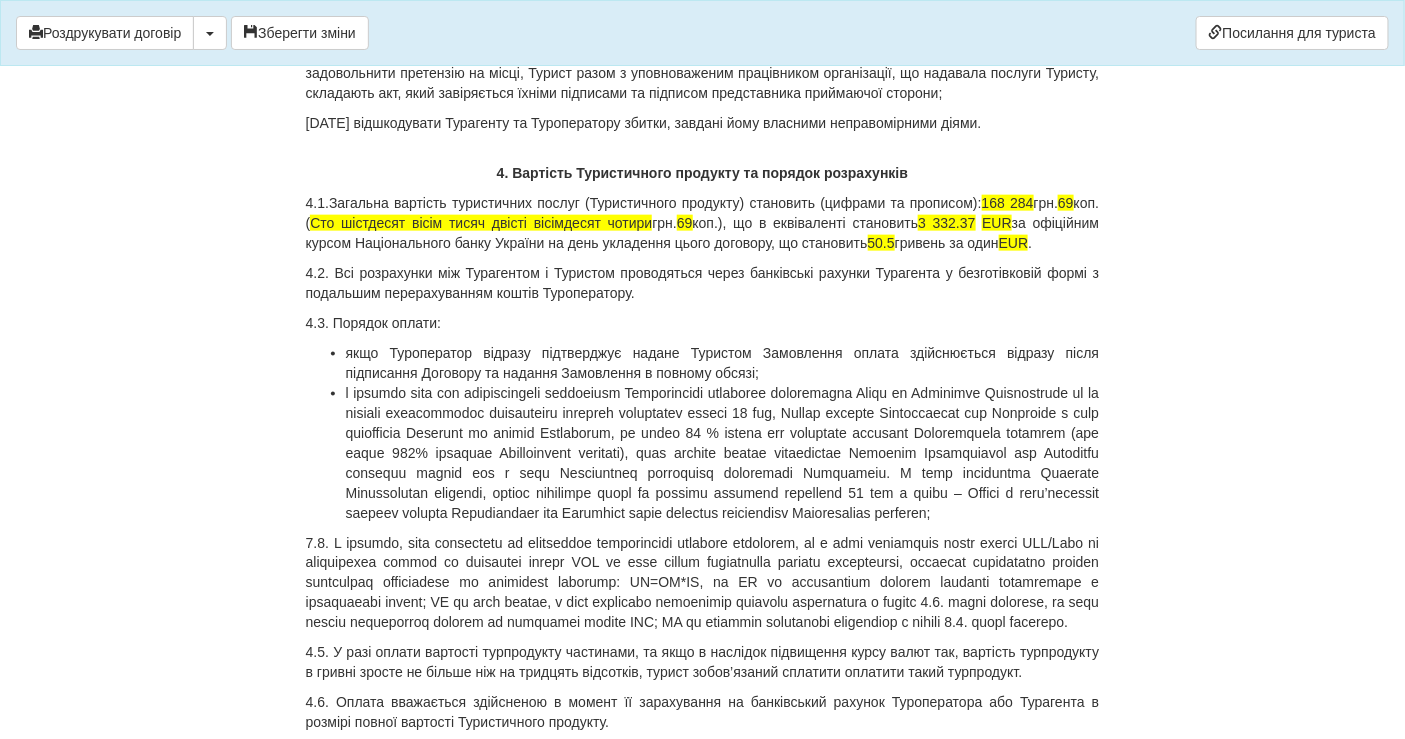 scroll, scrollTop: 5555, scrollLeft: 0, axis: vertical 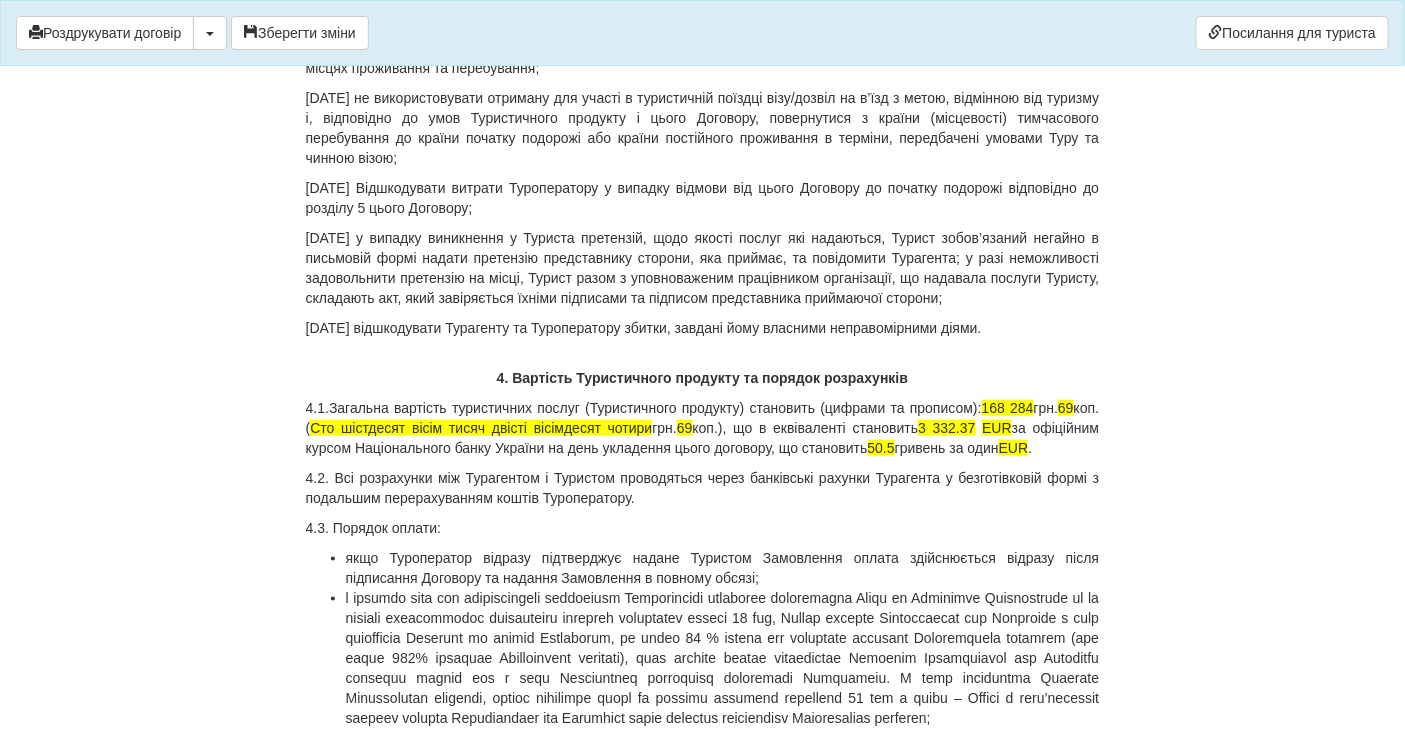 click on "4.1.Загальна  вартість  туристичних  послуг (Туристичного продукту)  становить (цифрами та прописом):  168 284  грн.  69  коп. ( Сто шістдесят вісім тисяч двісті вісімдесят чотири  грн.  69  коп.), що в еквіваленті становить  3 332.37   EUR  за офіційним курсом Національного банку України на день укладення цього договору, що становить  50.5  гривень за один  EUR ." at bounding box center [703, 428] 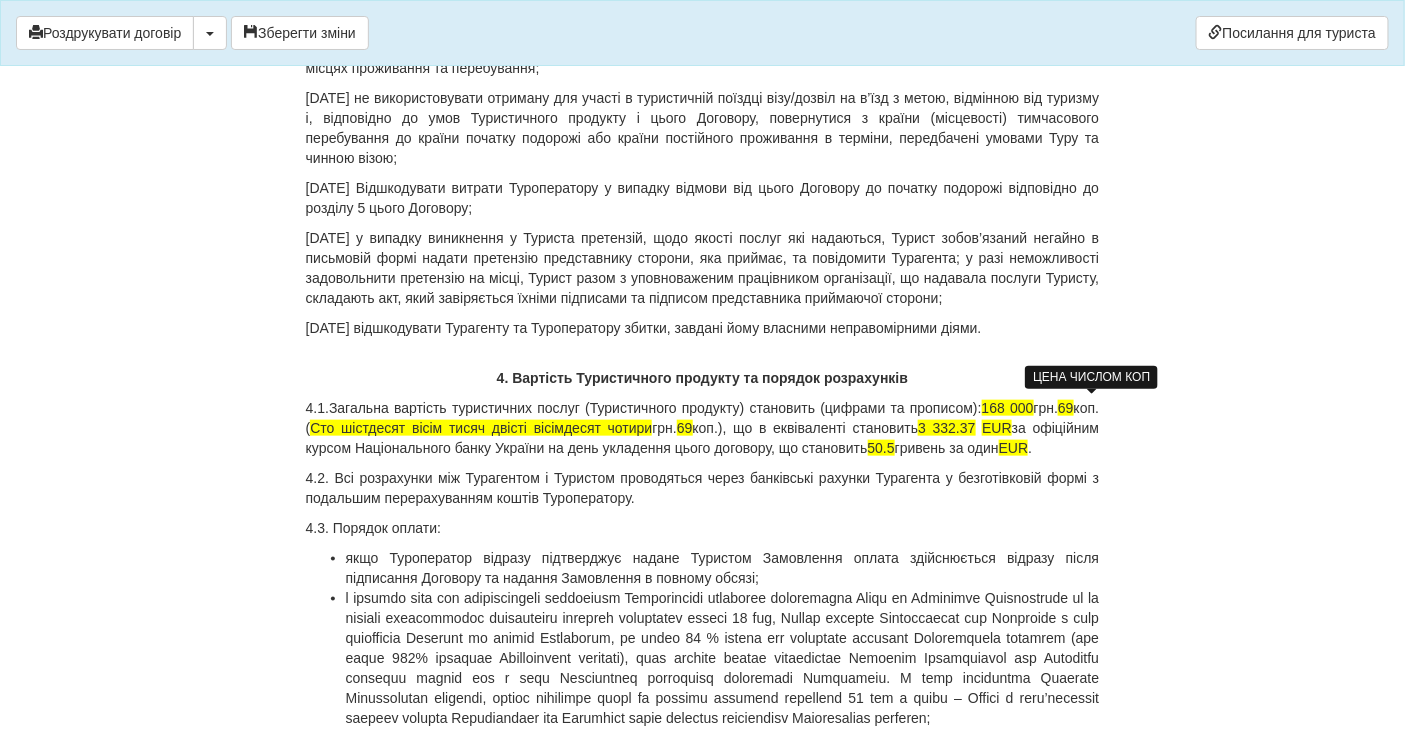 click on "69" at bounding box center [1066, 408] 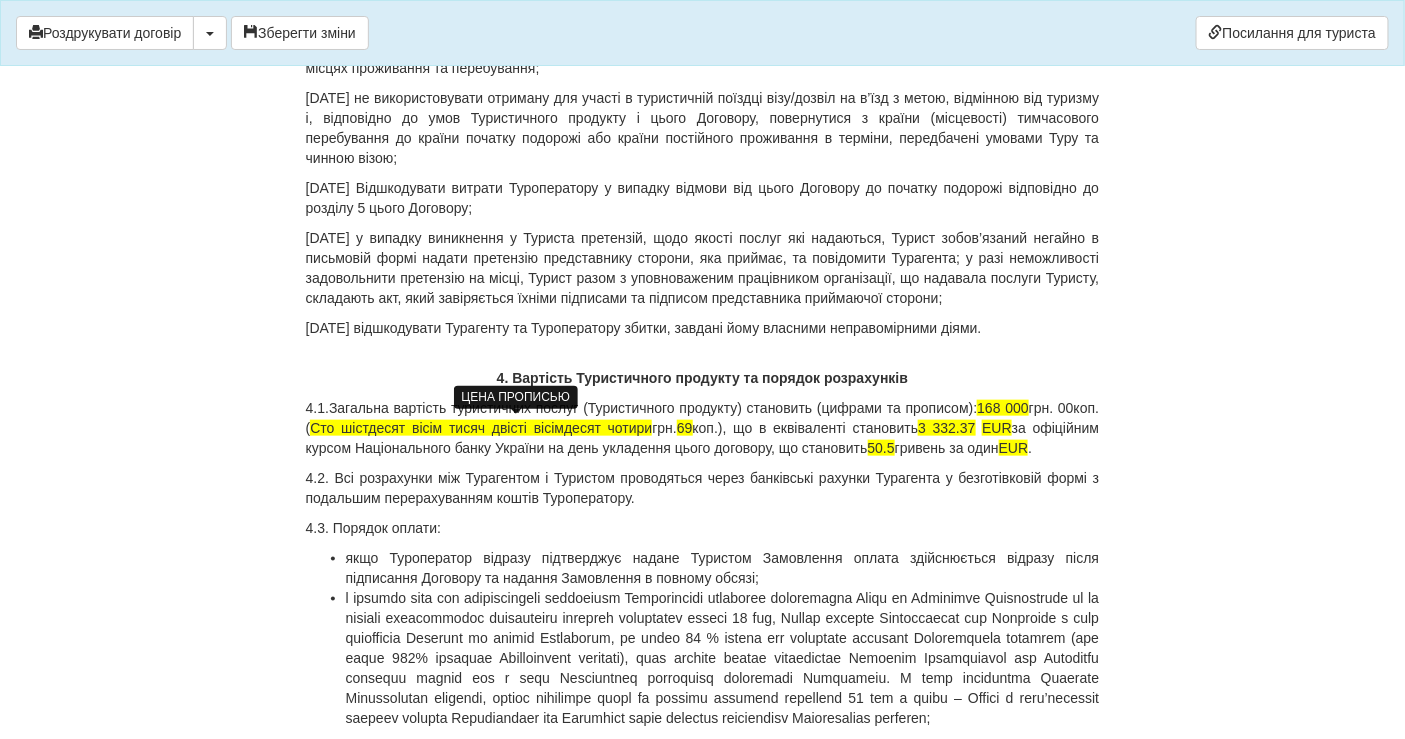 click on "Сто шістдесят вісім тисяч двісті вісімдесят чотири" at bounding box center [481, 428] 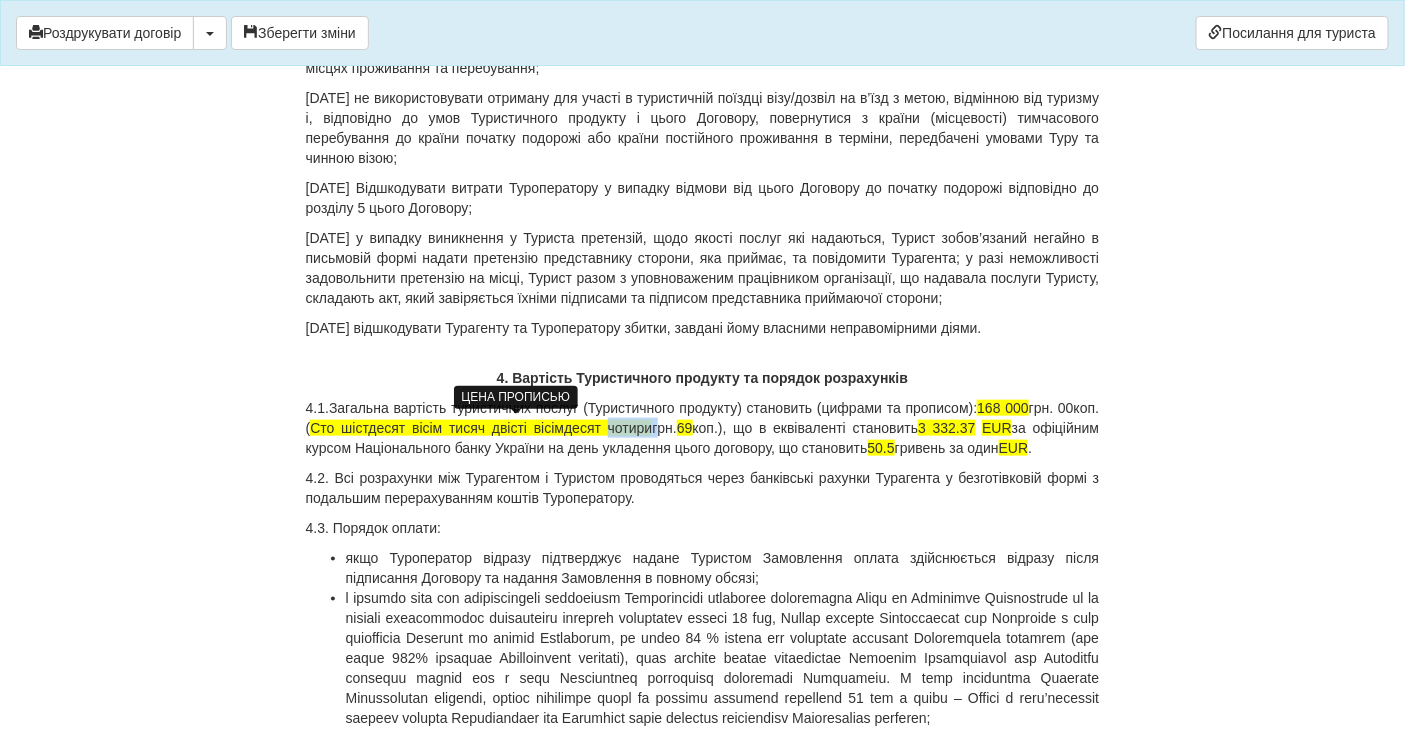 click on "Сто шістдесят вісім тисяч двісті вісімдесят чотири" at bounding box center [481, 428] 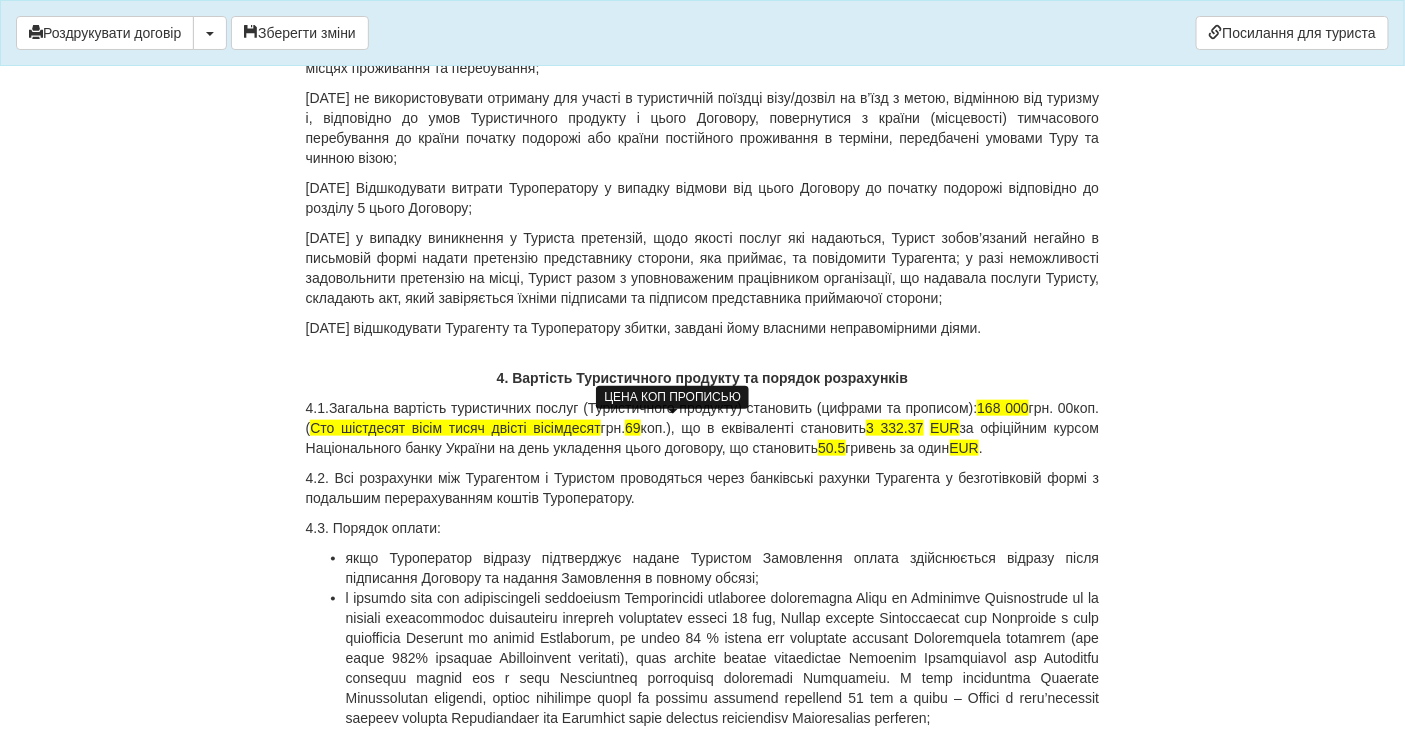 click on "69" at bounding box center [633, 428] 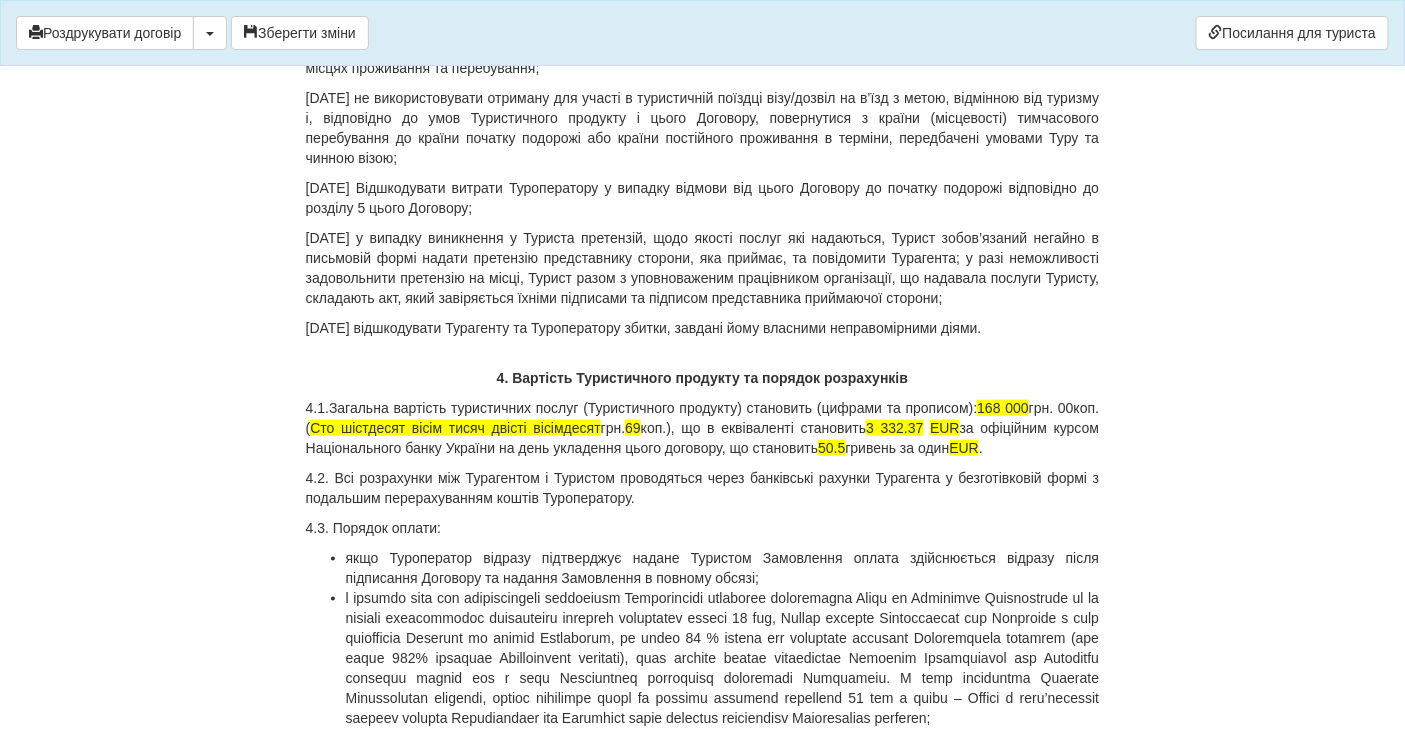 click on "4.1.Загальна  вартість  туристичних  послуг (Туристичного продукту)  становить (цифрами та прописом):  168 000  грн. 00  коп. ( Сто шістдесят вісім тисяч двісті вісімдесят  грн.  69  коп.), що в еквіваленті становить  3 332.37   EUR  за офіційним курсом Національного банку України на день укладення цього договору, що становить  50.5  гривень за один  EUR ." at bounding box center (703, 428) 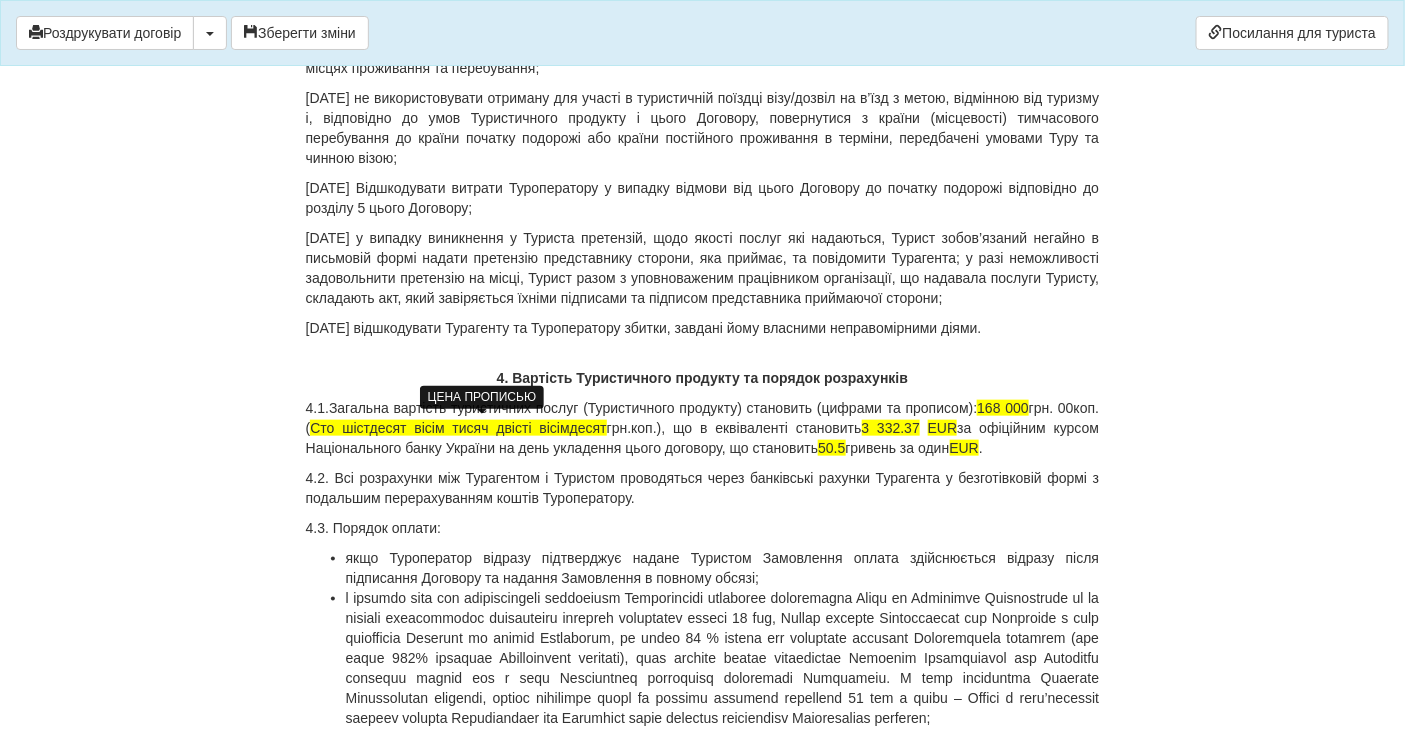 click on "Сто шістдесят вісім тисяч двісті вісімдесят" at bounding box center [458, 428] 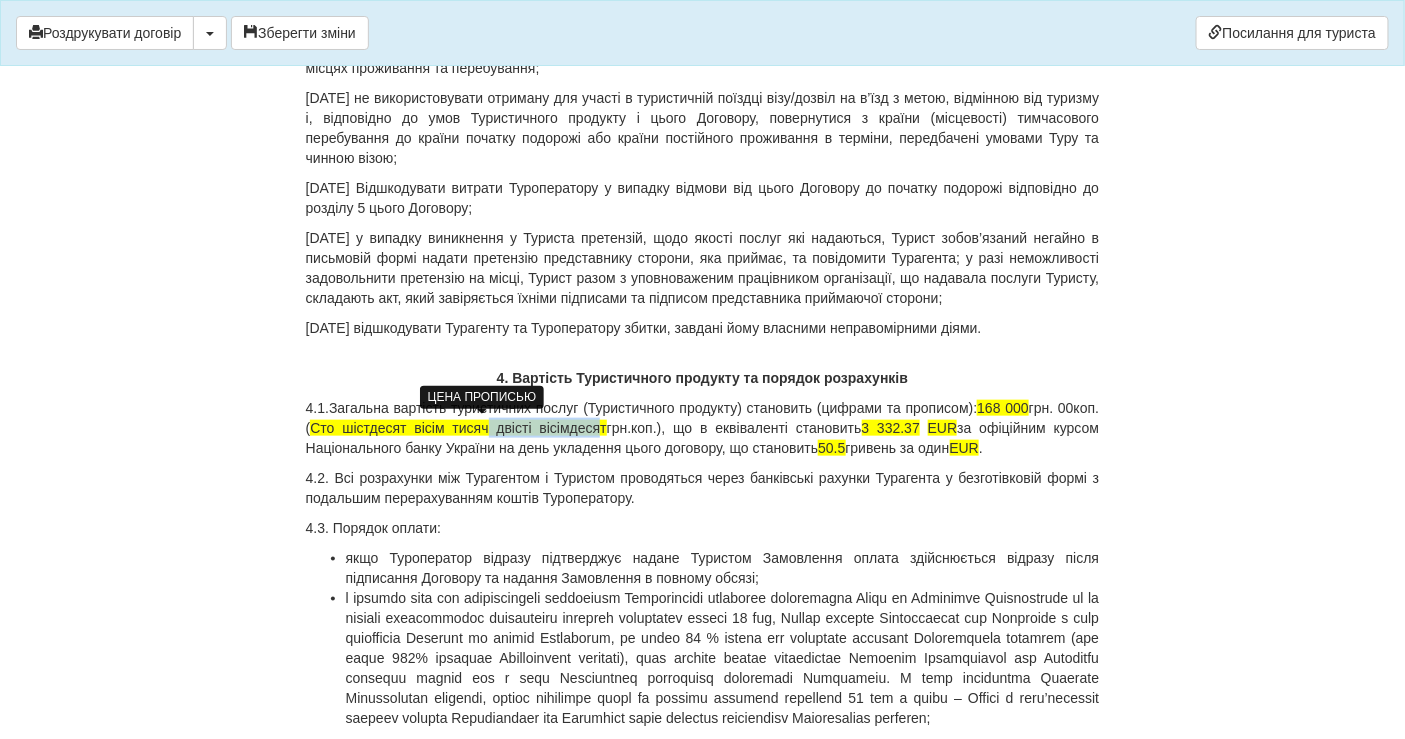 drag, startPoint x: 508, startPoint y: 422, endPoint x: 614, endPoint y: 429, distance: 106.23088 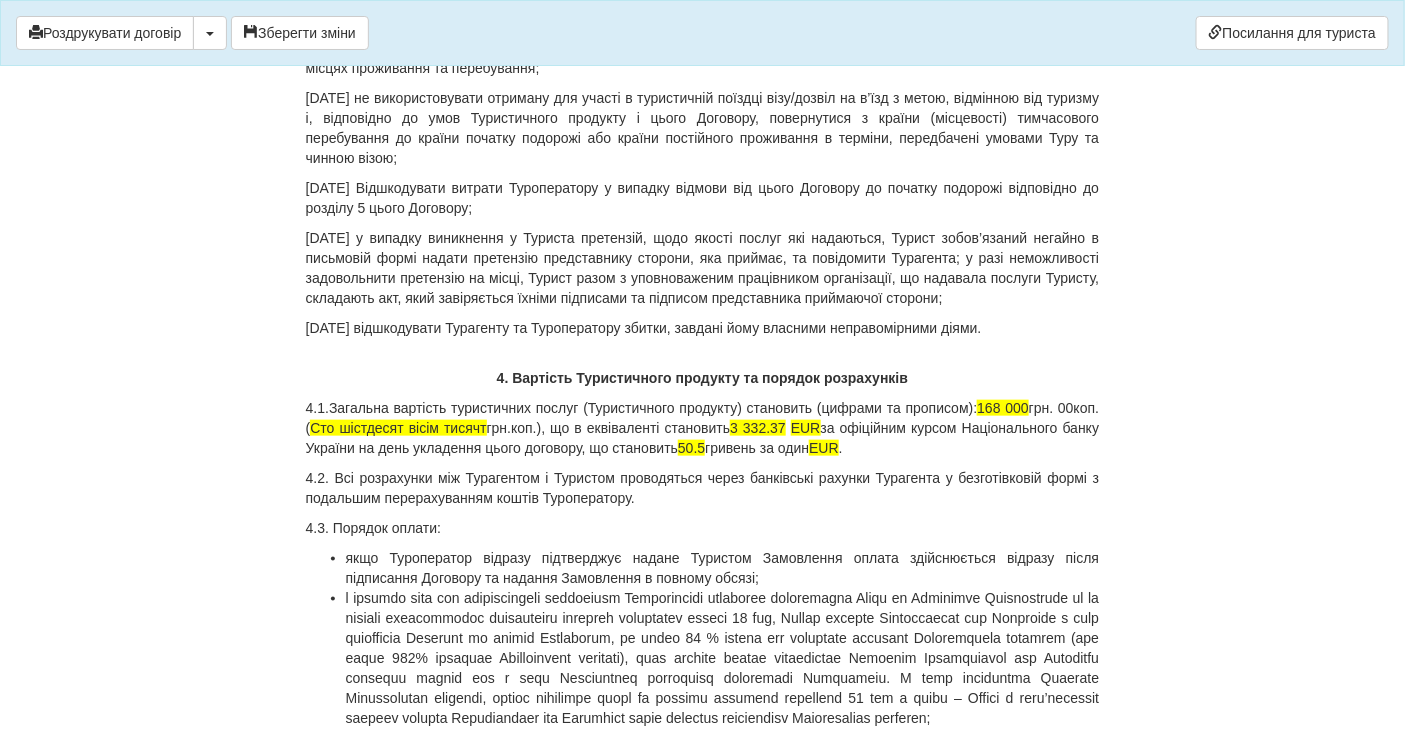 click on "4.1.Загальна  вартість  туристичних  послуг (Туристичного продукту)  становить (цифрами та прописом):  168 000  грн. 00  коп. ( Сто шістдесят вісім тисячт  грн.  коп.), що в еквіваленті становить  3 332.37   EUR  за офіційним курсом Національного банку України на день укладення цього договору, що становить  50.5  гривень за один  EUR ." at bounding box center [703, 428] 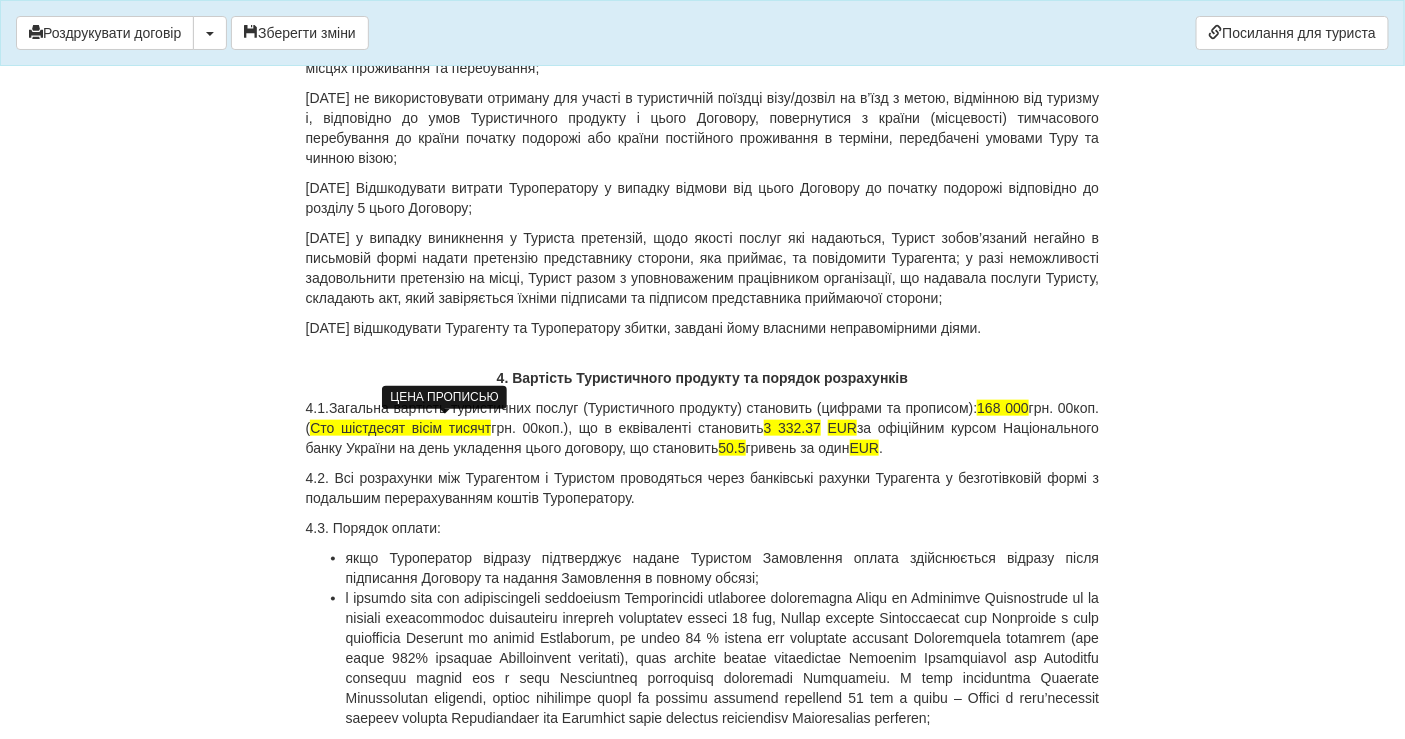 click on "Сто шістдесят вісім тисячт" at bounding box center (400, 428) 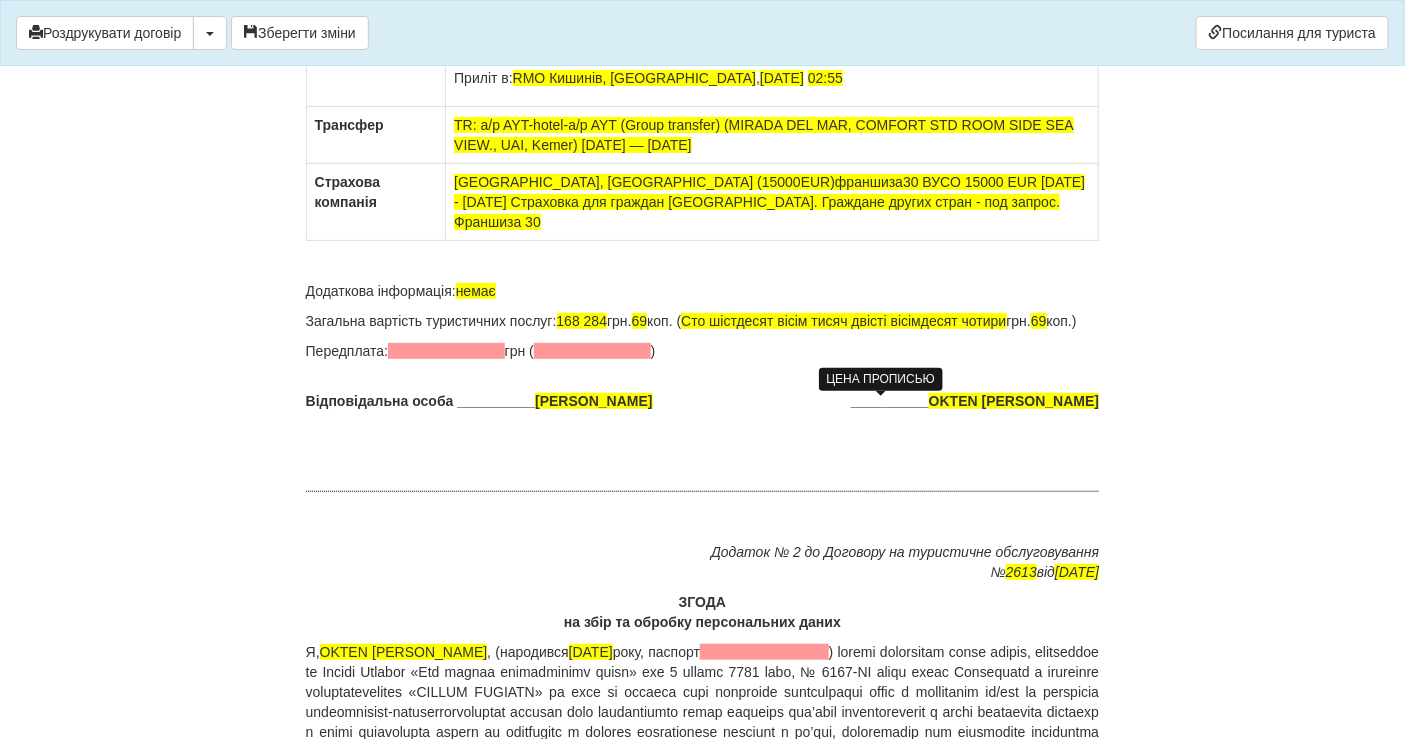 scroll, scrollTop: 12888, scrollLeft: 0, axis: vertical 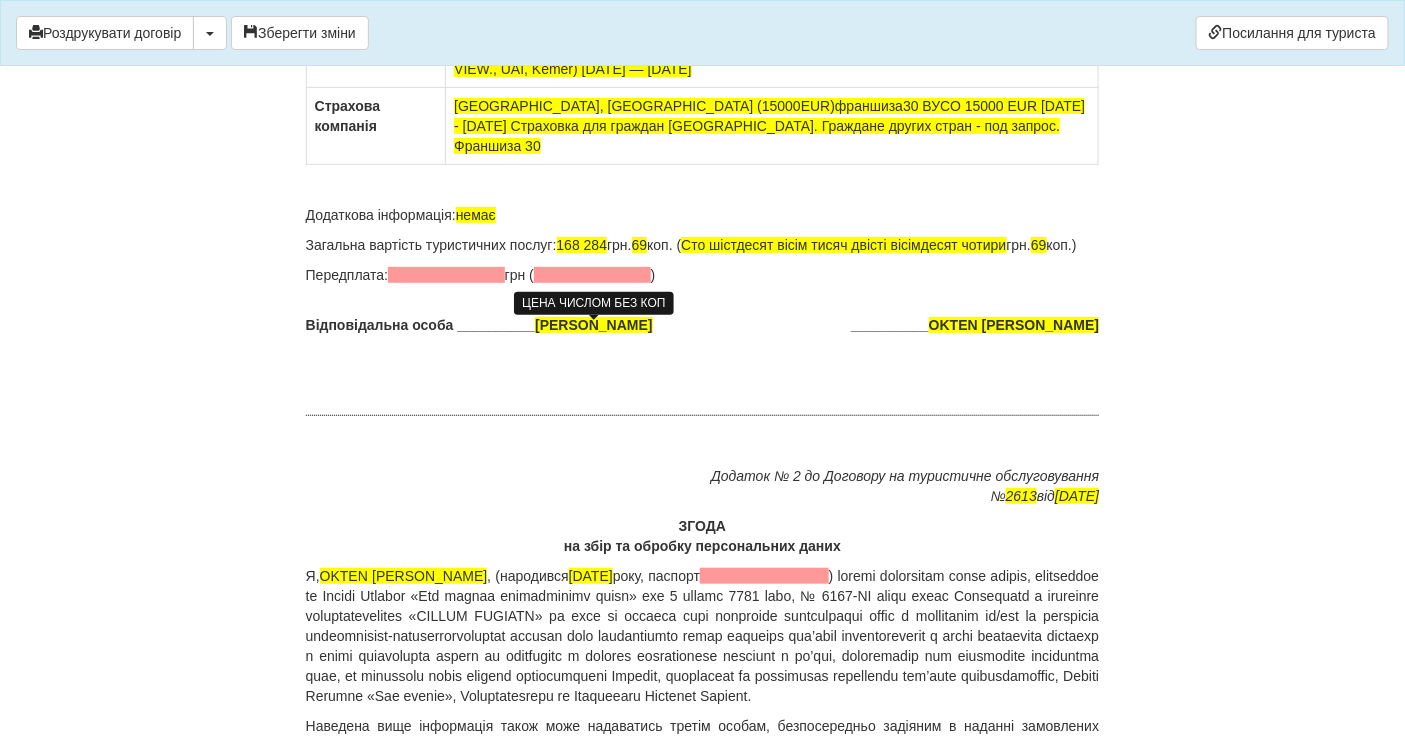 click on "168 284" at bounding box center (582, 245) 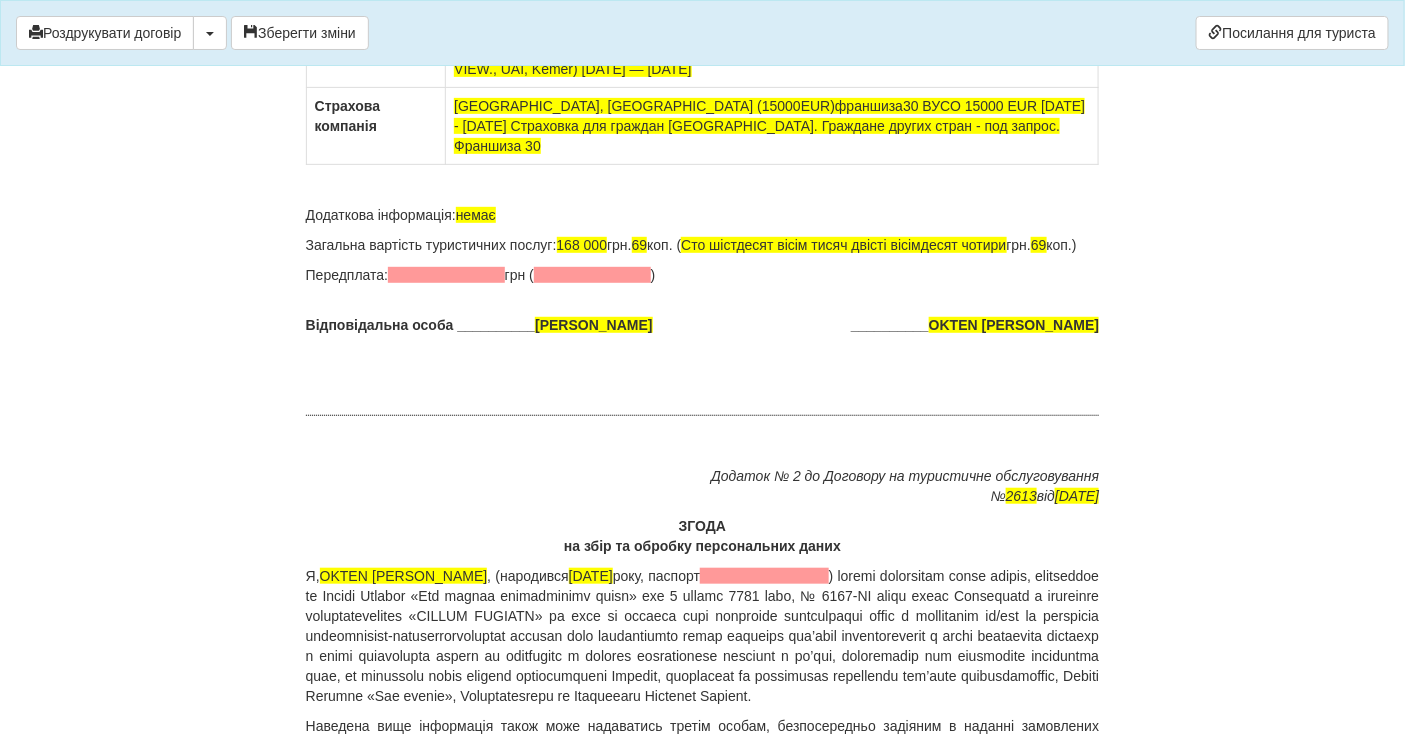 click on "ДОГОВІР
НА ТУРИСТИЧНЕ ОБСЛУГОВУВАННЯ
№  2613
м.  М.ВІННИЦЯ
01.07.2025  р.
Товариство з обмеженою відповідальністю «КОМПАС УКРАЇНА», в особі директора Соловйової Ганни, що діє на підставі Статуту та відповідно до наказу Мінекономрозвитку № 900 від 27.05.2019 року про видачу ліцензії Товариству з обмеженою відповідальністю «КОМПАС УКРАЇНА»  на здійснення туроператорської діяльності надалі  Туроператор ,
від імені та за дорученням якого на підставі Агентського договору  №  150824-10  від  15.08.2024  діє  ФОП ЗЕНІНА ЛЮДМИЛА ДМИТРІВНА" at bounding box center (703, -5379) 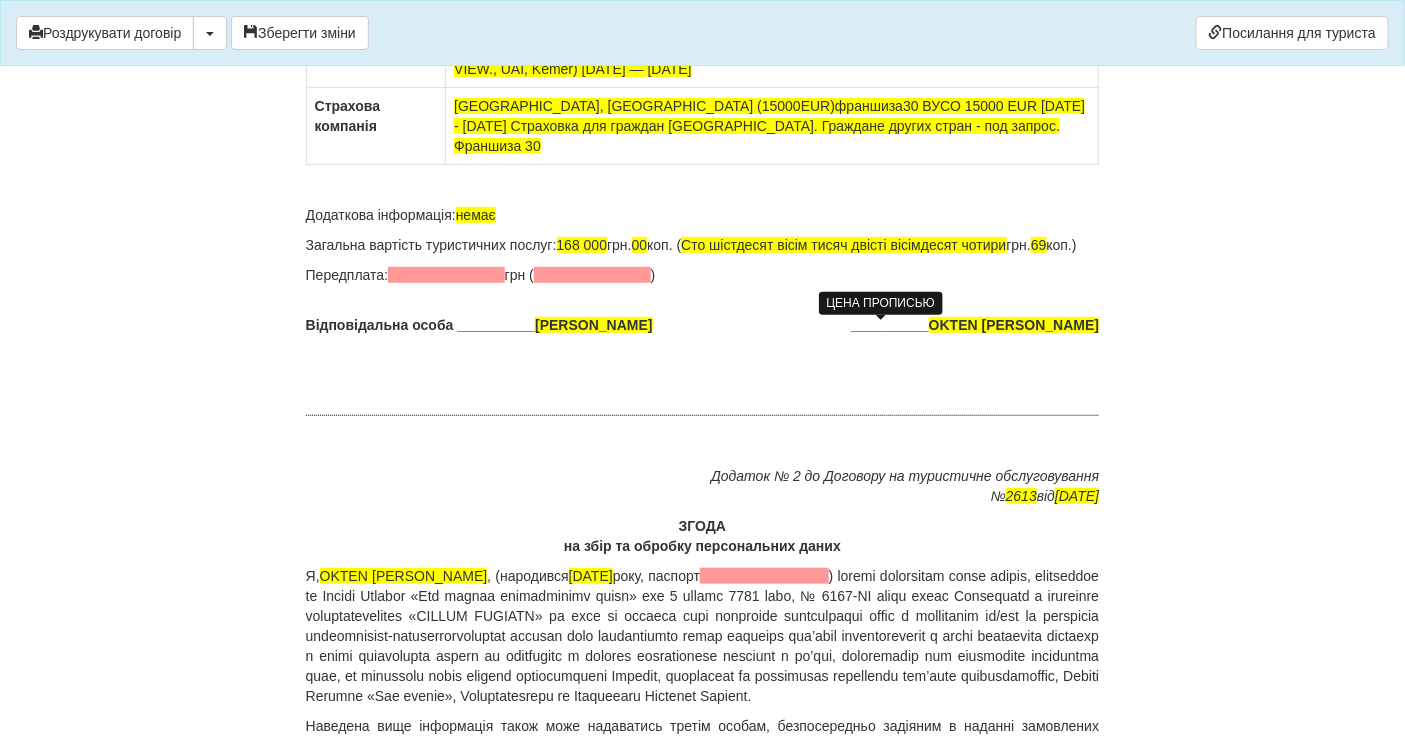 click on "Сто шістдесят вісім тисяч двісті вісімдесят чотири" at bounding box center [843, 245] 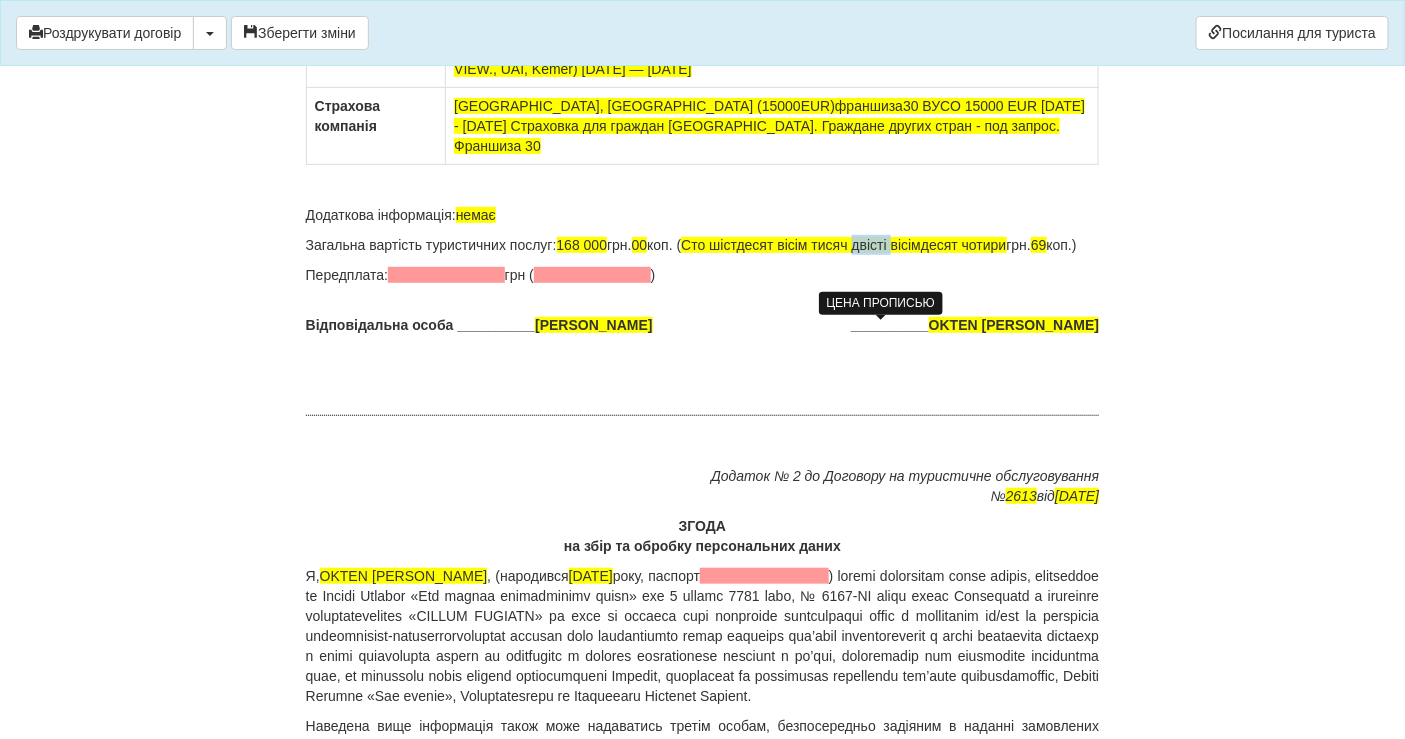 click on "Сто шістдесят вісім тисяч двісті вісімдесят чотири" at bounding box center [843, 245] 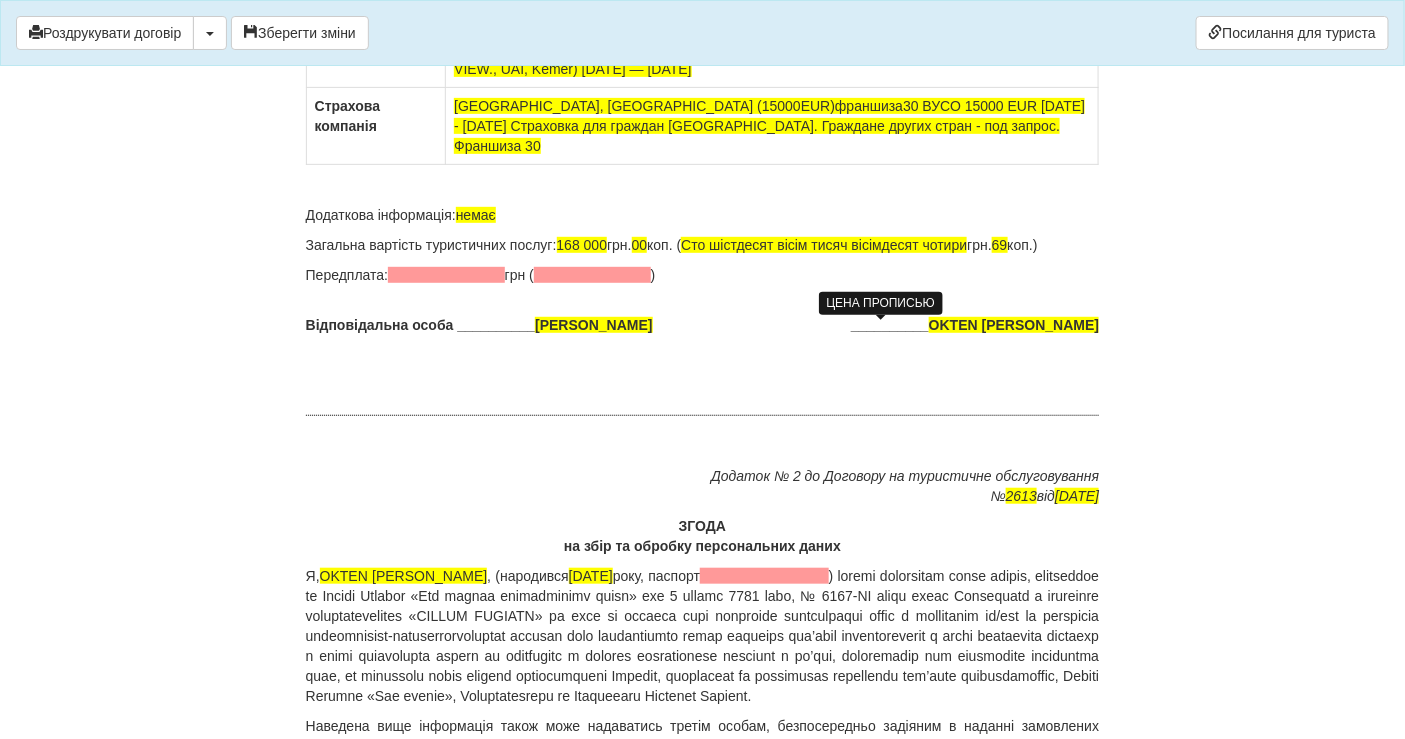 click on "Сто шістдесят вісім тисяч вісімдесят чотири" at bounding box center [824, 245] 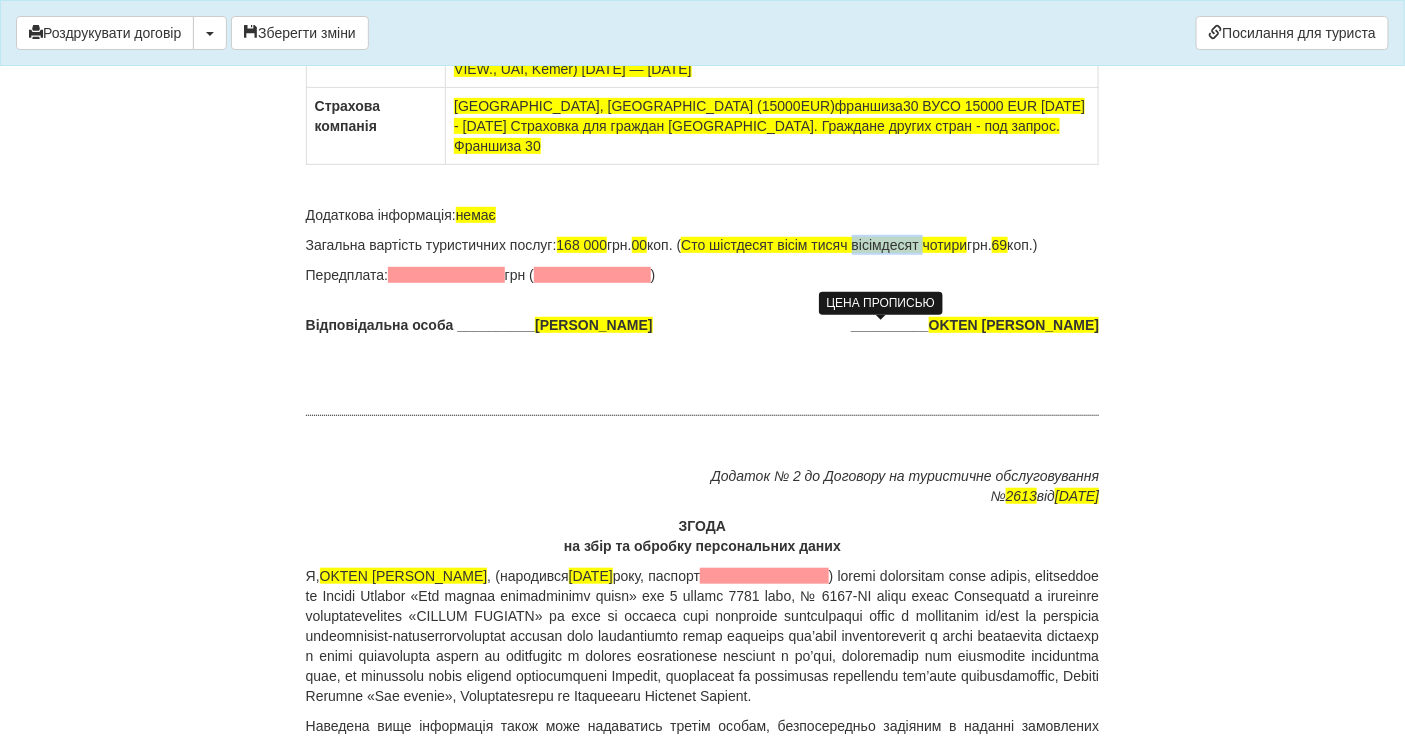 click on "Сто шістдесят вісім тисяч вісімдесят чотири" at bounding box center [824, 245] 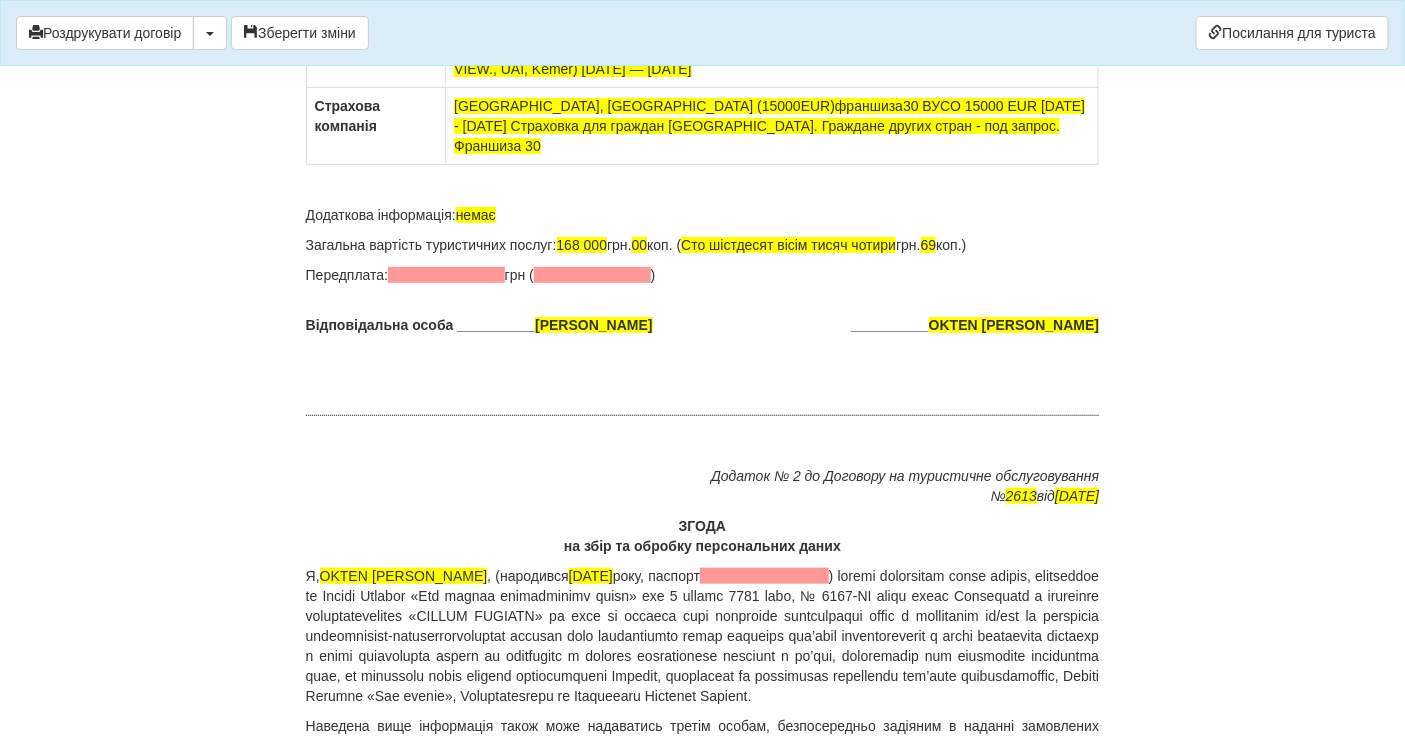 click on "Загальна вартість туристичних послуг:  168 000  грн.  00  коп. ( Сто шістдесят вісім тисяч чотири  грн.  69  коп.)" at bounding box center (703, 245) 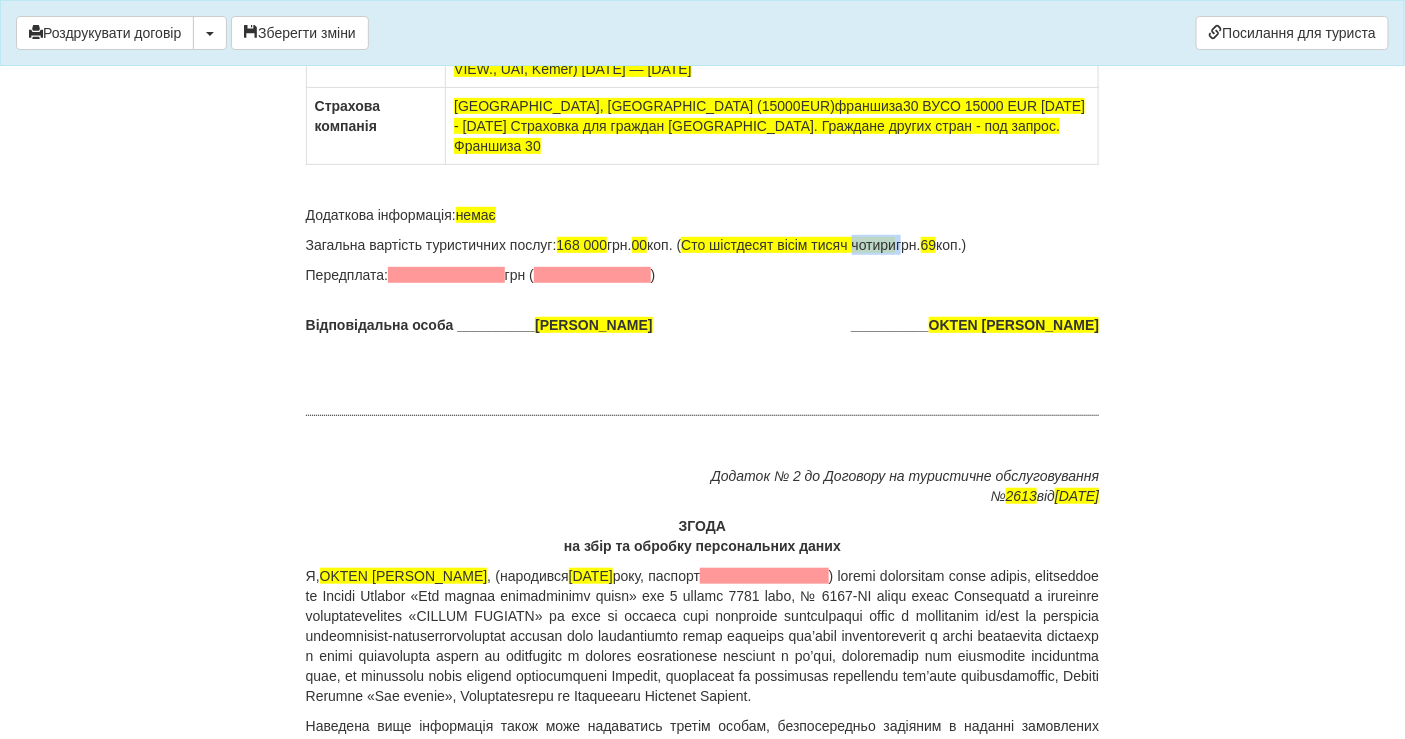 click on "Загальна вартість туристичних послуг:  168 000  грн.  00  коп. ( Сто шістдесят вісім тисяч чотири  грн.  69  коп.)" at bounding box center [703, 245] 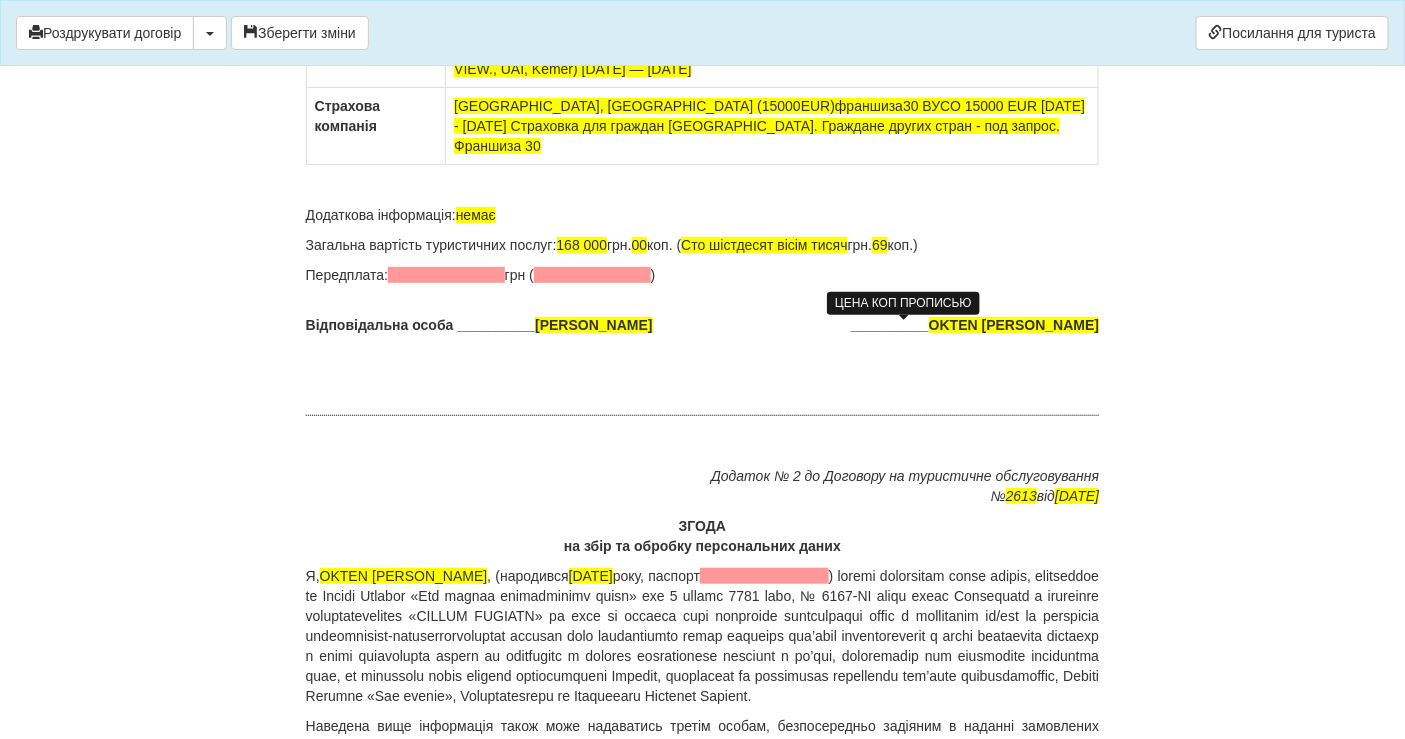 click on "69" at bounding box center (880, 245) 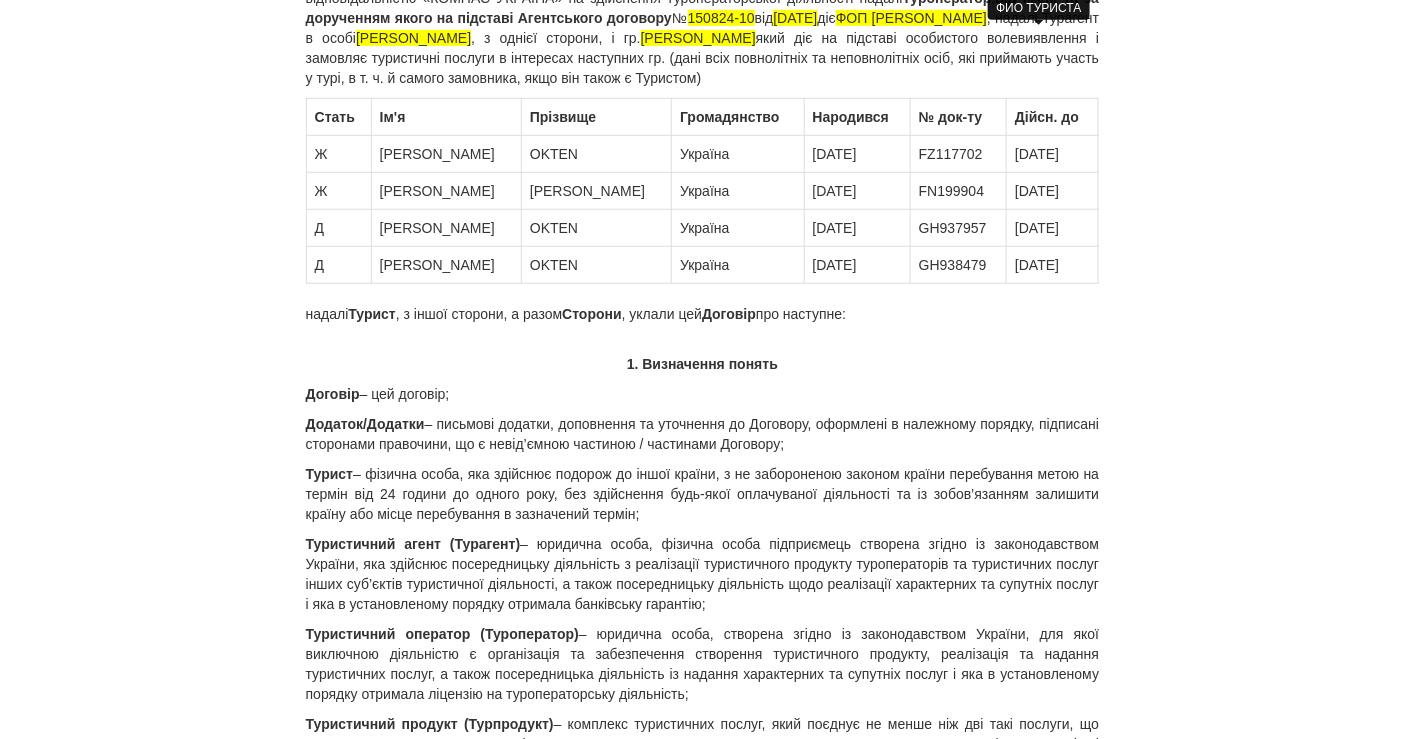 scroll, scrollTop: 0, scrollLeft: 0, axis: both 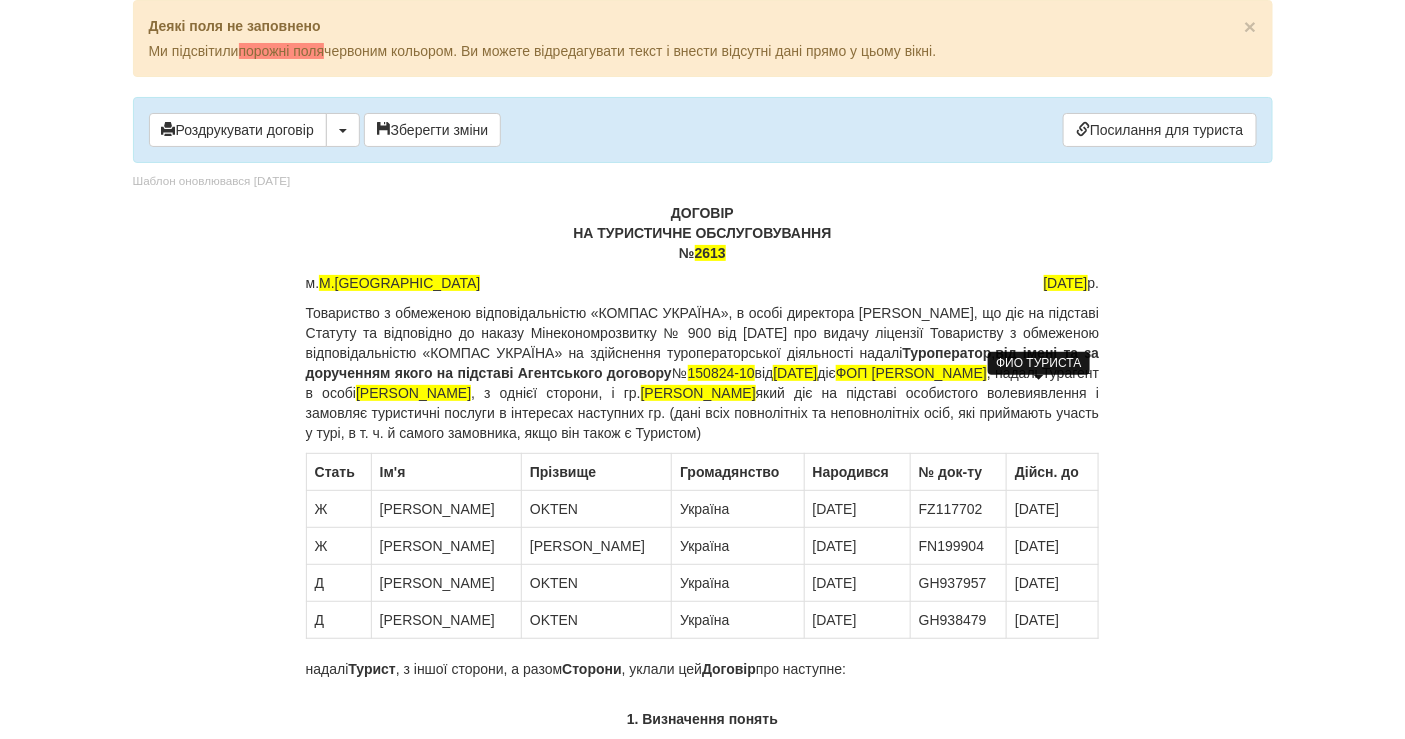 drag, startPoint x: 1002, startPoint y: 389, endPoint x: 378, endPoint y: 405, distance: 624.2051 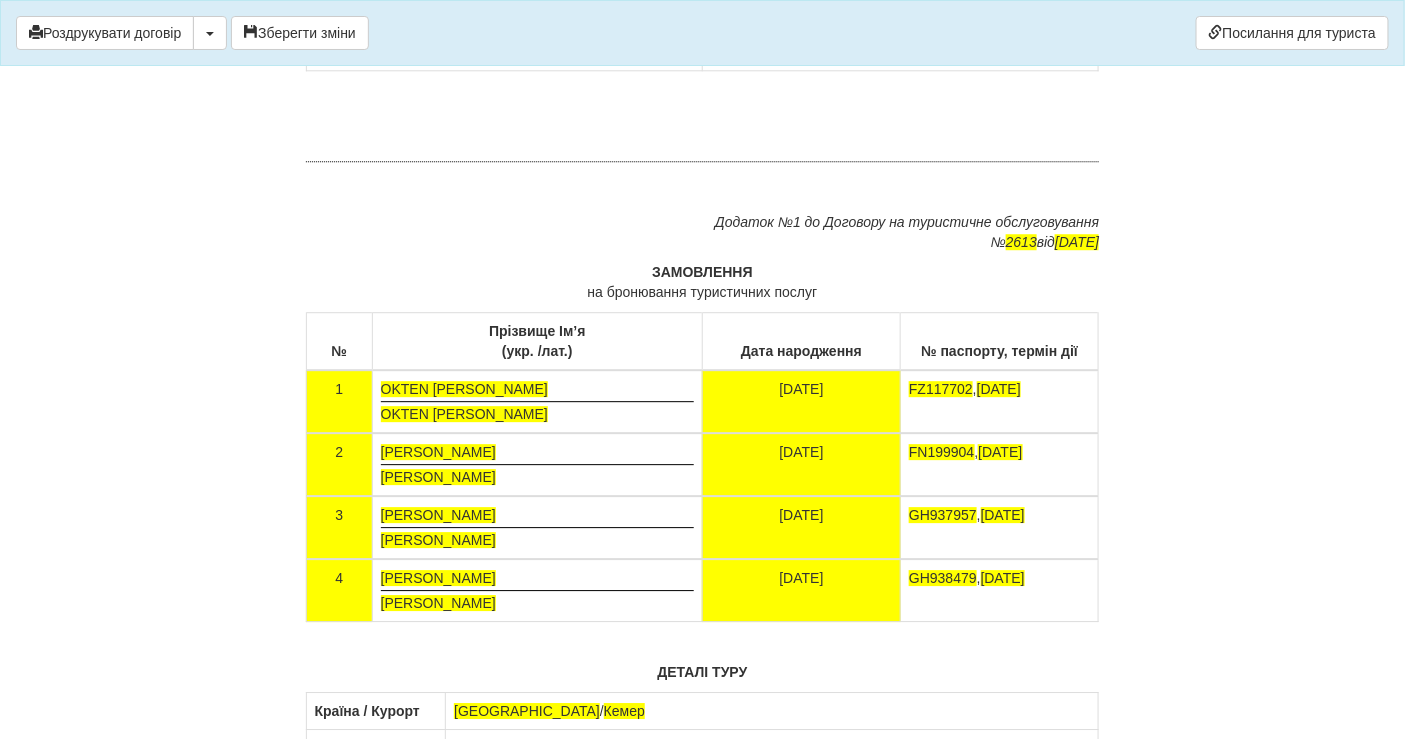scroll, scrollTop: 14368, scrollLeft: 0, axis: vertical 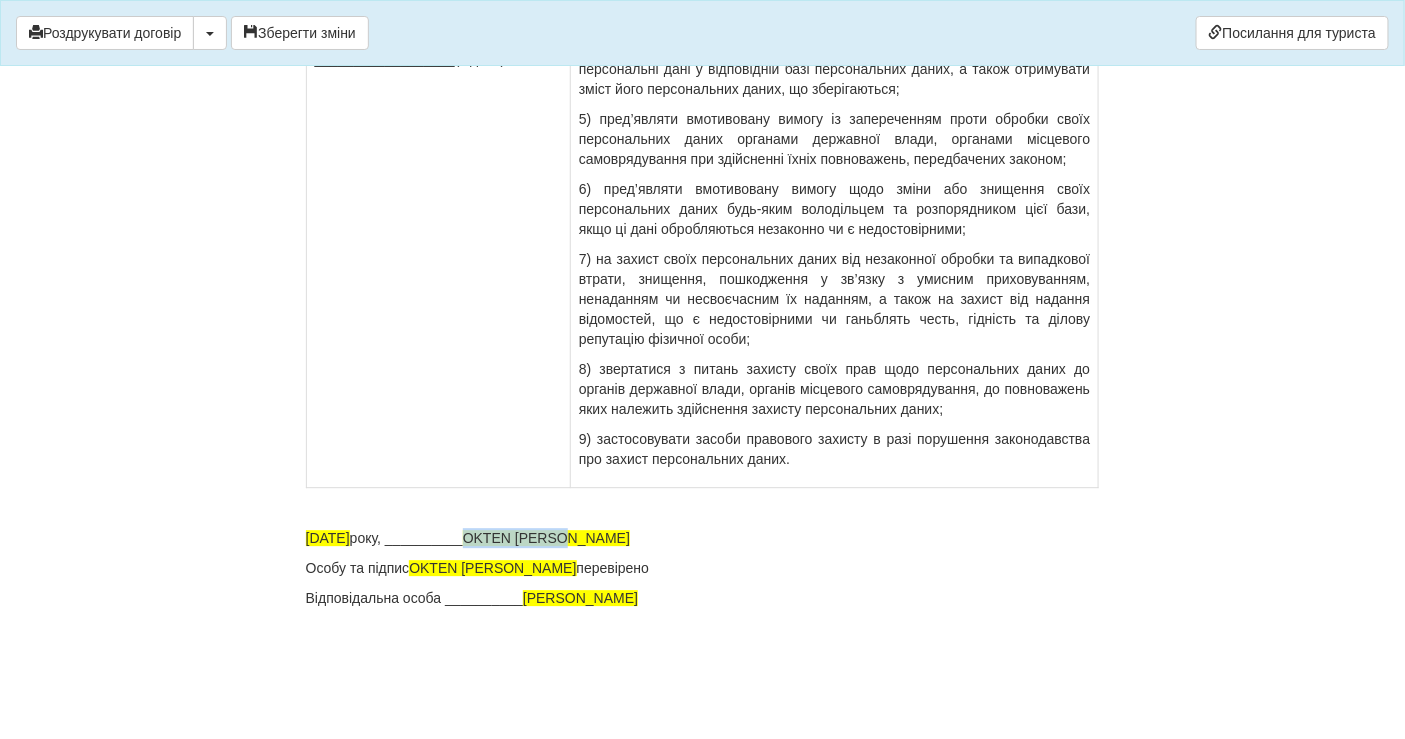 drag, startPoint x: 497, startPoint y: 541, endPoint x: 627, endPoint y: 530, distance: 130.46455 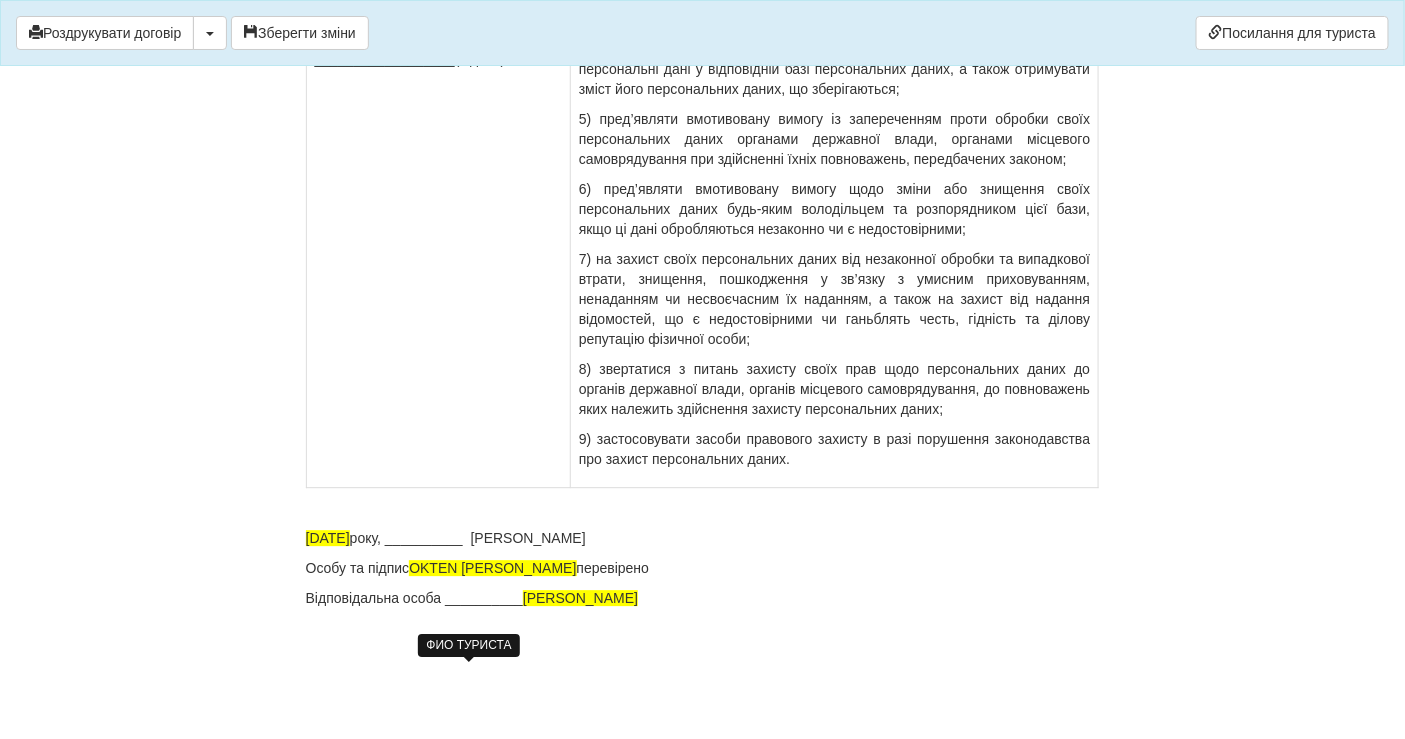 click on "OKTEN [PERSON_NAME]" at bounding box center [492, 568] 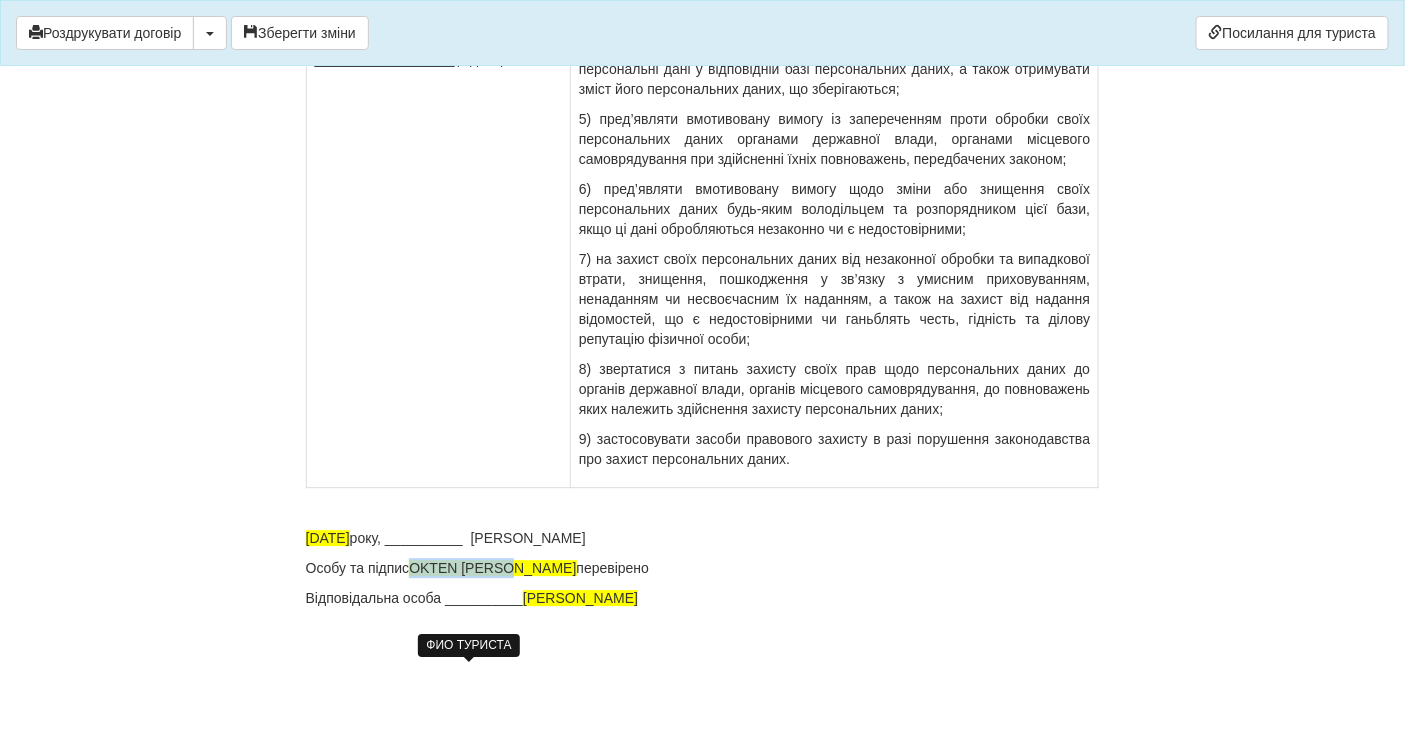 drag, startPoint x: 522, startPoint y: 571, endPoint x: 414, endPoint y: 572, distance: 108.00463 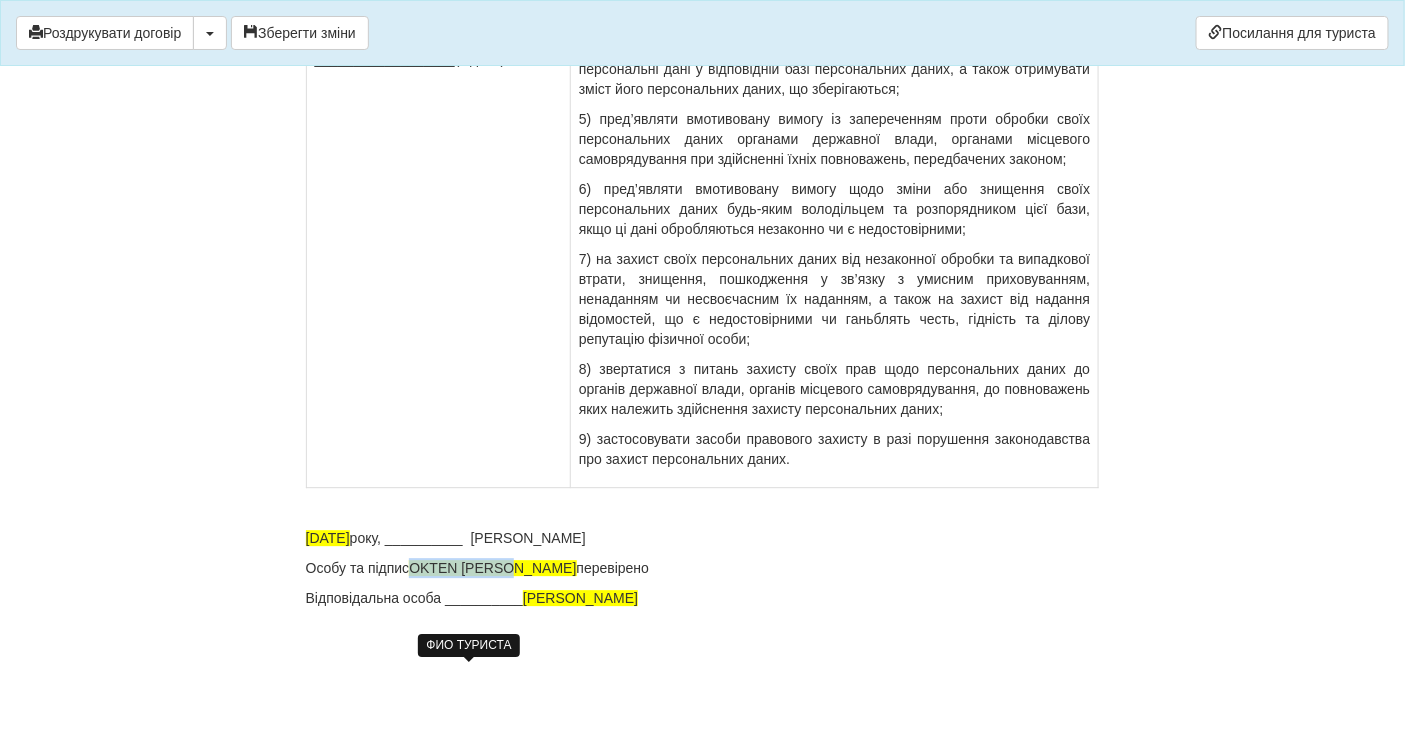 click on "OKTEN [PERSON_NAME]" at bounding box center [492, 568] 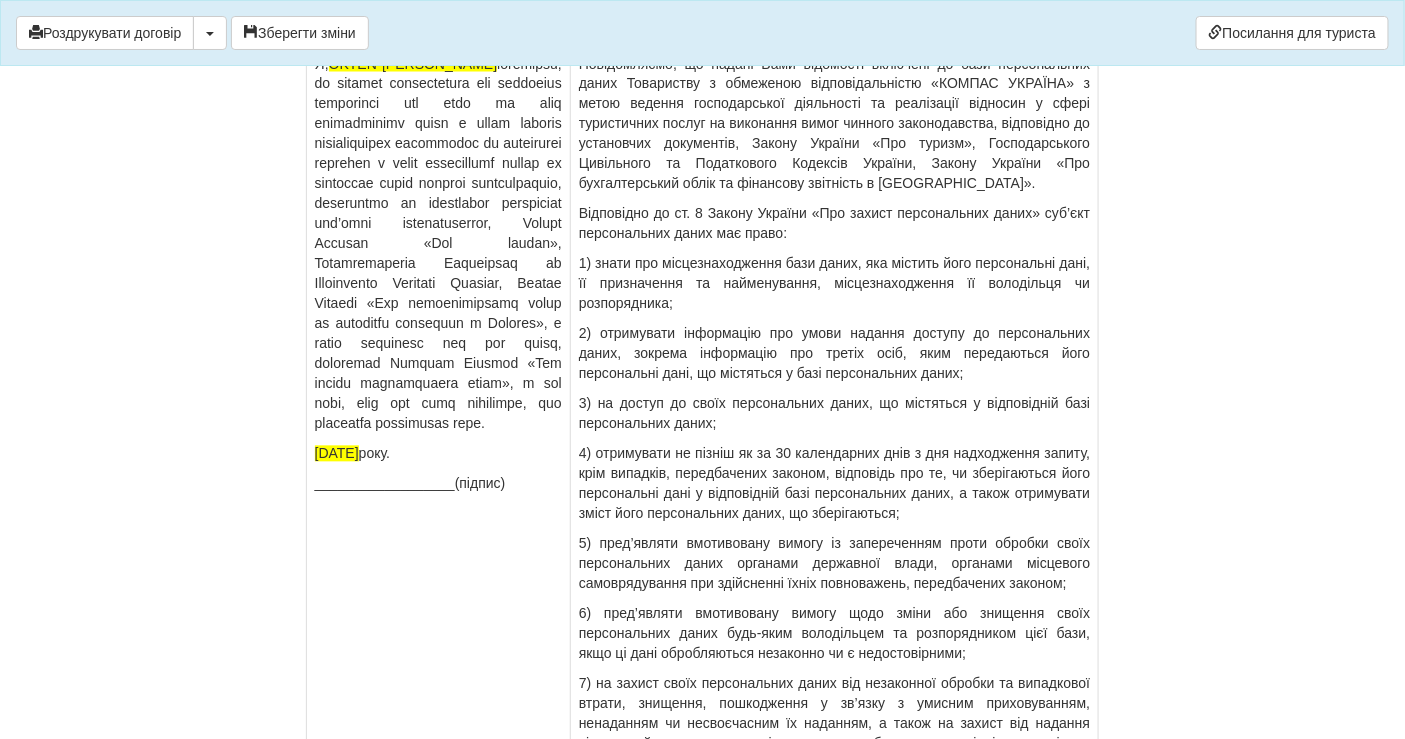 scroll, scrollTop: 13812, scrollLeft: 0, axis: vertical 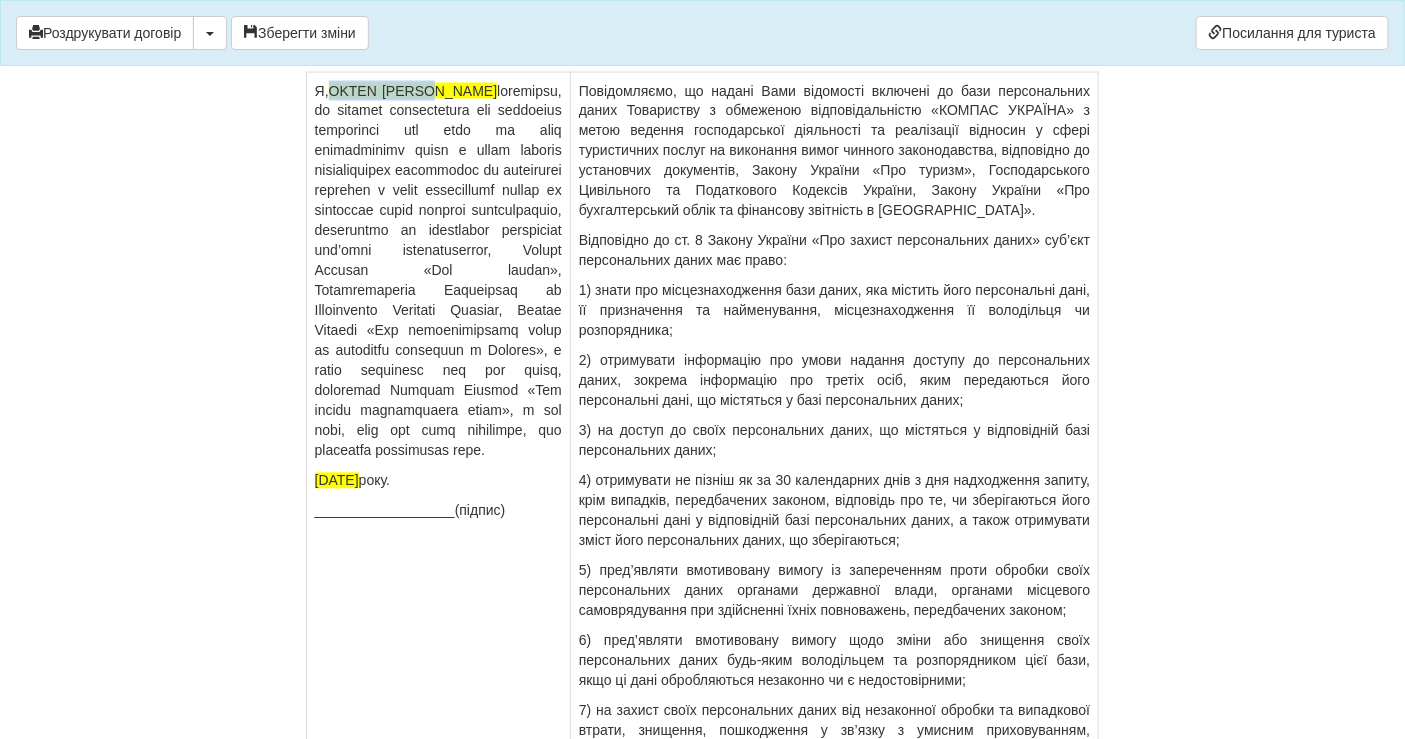 drag, startPoint x: 456, startPoint y: 188, endPoint x: 333, endPoint y: 191, distance: 123.03658 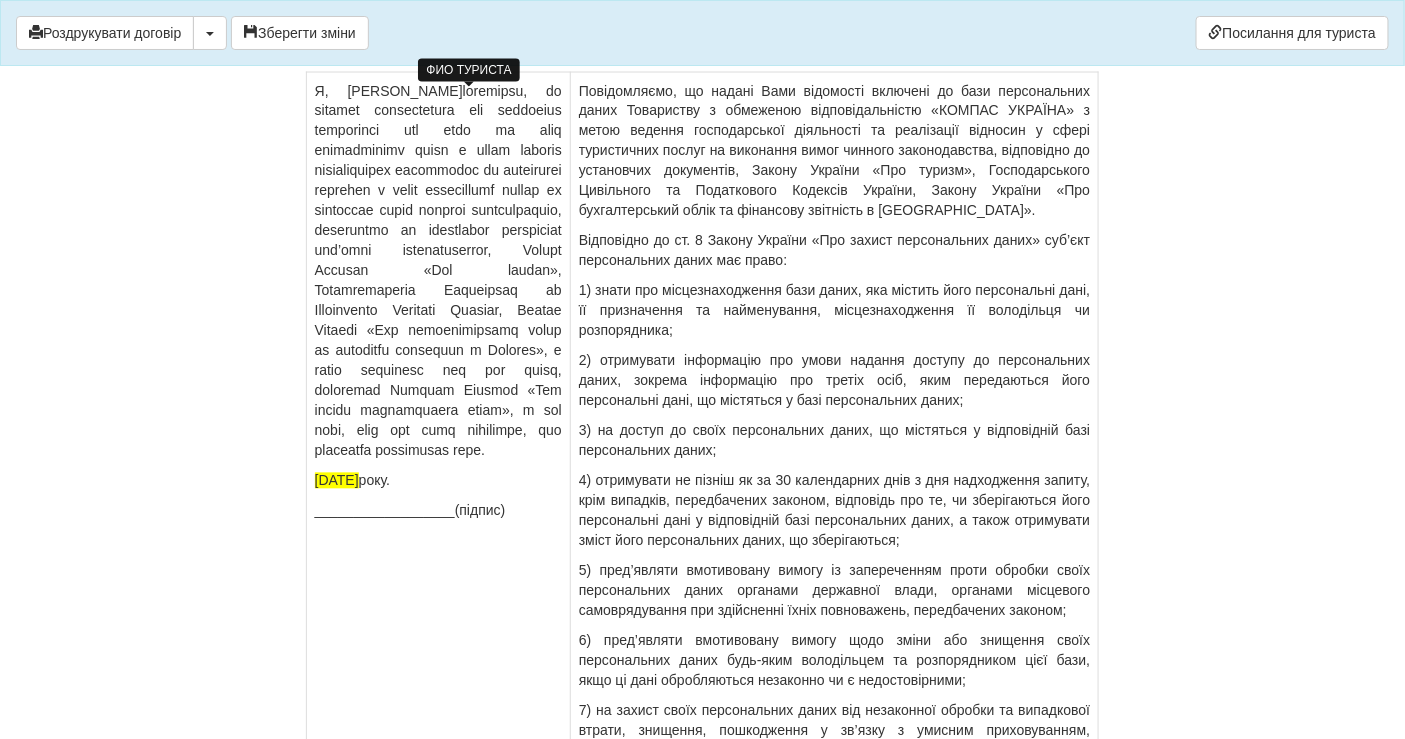 drag, startPoint x: 413, startPoint y: 90, endPoint x: 522, endPoint y: 101, distance: 109.55364 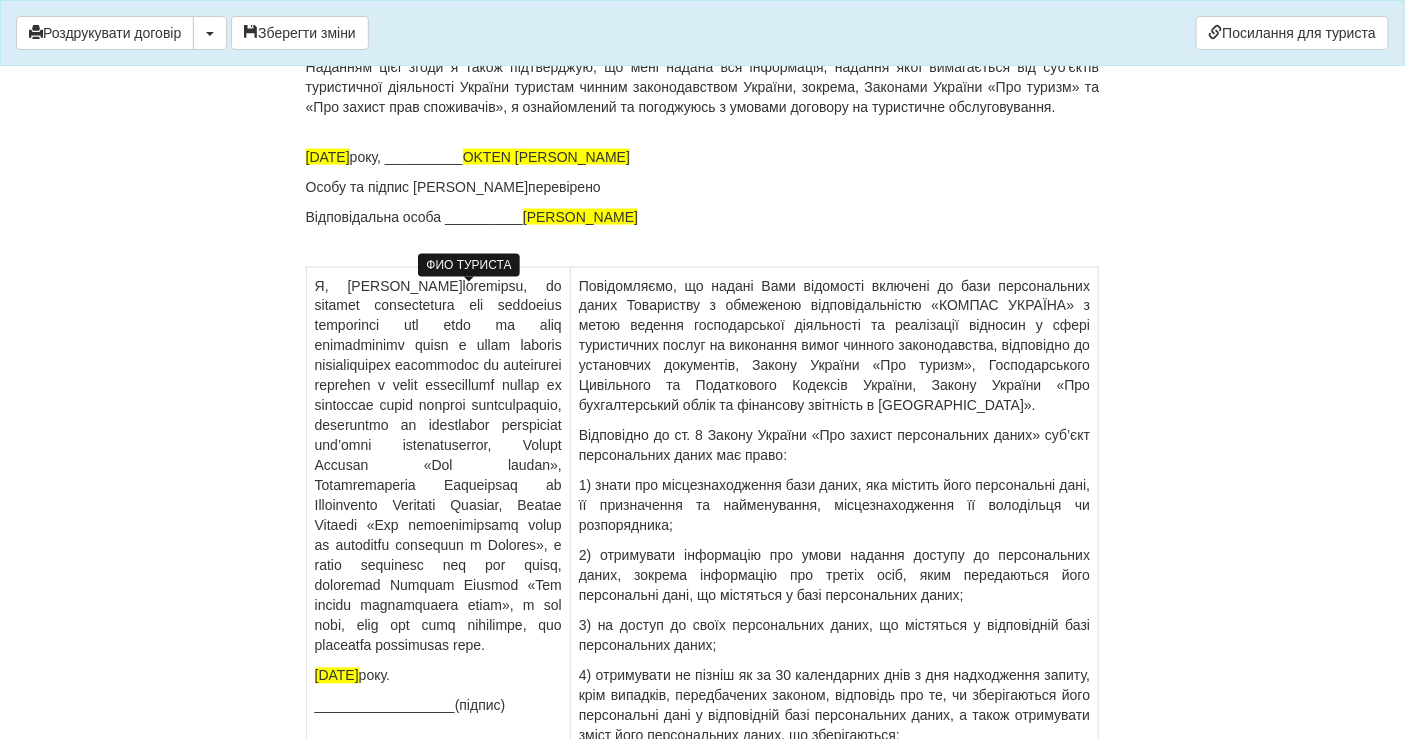 scroll, scrollTop: 13590, scrollLeft: 0, axis: vertical 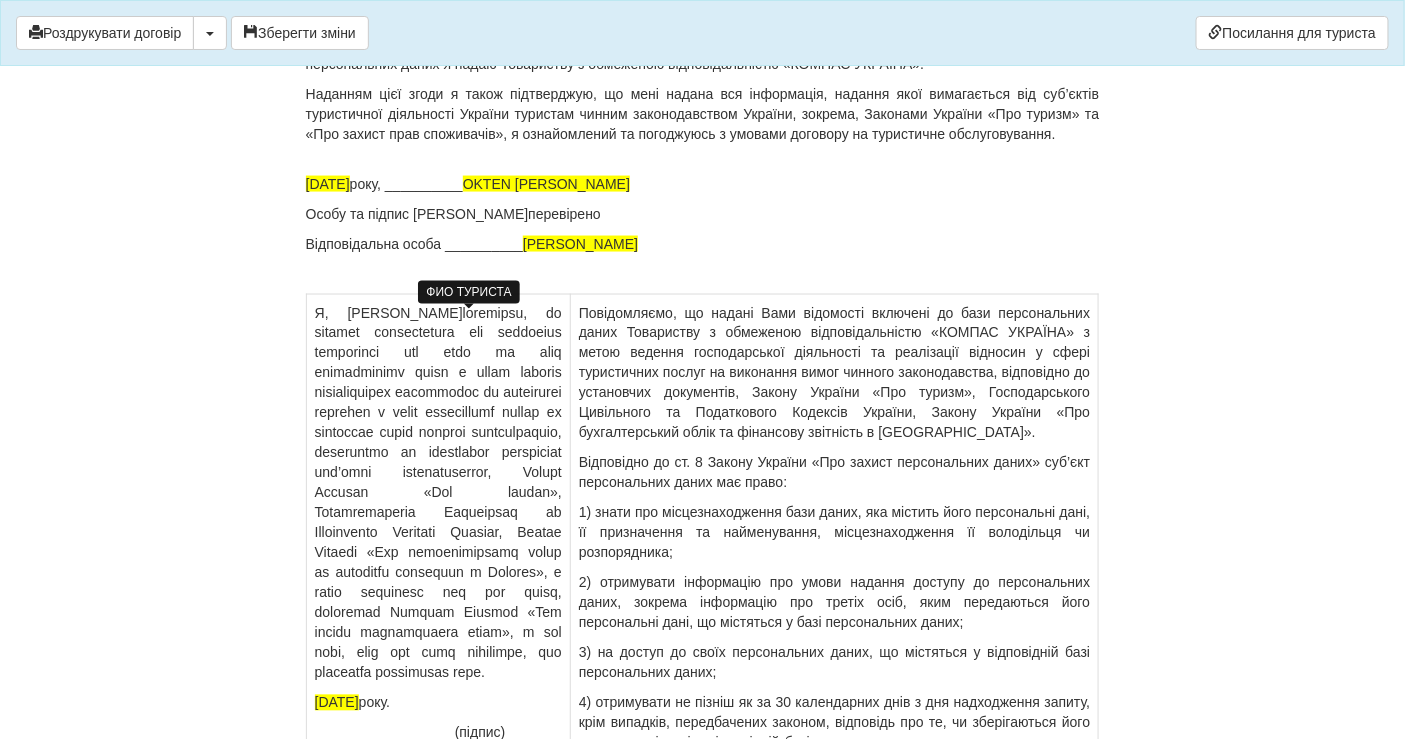 click on "ДОГОВІР
НА ТУРИСТИЧНЕ ОБСЛУГОВУВАННЯ
№  2613
м.  М.ВІННИЦЯ
01.07.2025  р.
Товариство з обмеженою відповідальністю «КОМПАС УКРАЇНА», в особі директора Соловйової Ганни, що діє на підставі Статуту та відповідно до наказу Мінекономрозвитку № 900 від 27.05.2019 року про видачу ліцензії Товариству з обмеженою відповідальністю «КОМПАС УКРАЇНА»  на здійснення туроператорської діяльності надалі  Туроператор ,
від імені та за дорученням якого на підставі Агентського договору  №  150824-10  від  15.08.2024  діє  ФОП ЗЕНІНА ЛЮДМИЛА ДМИТРІВНА" at bounding box center (703, -6081) 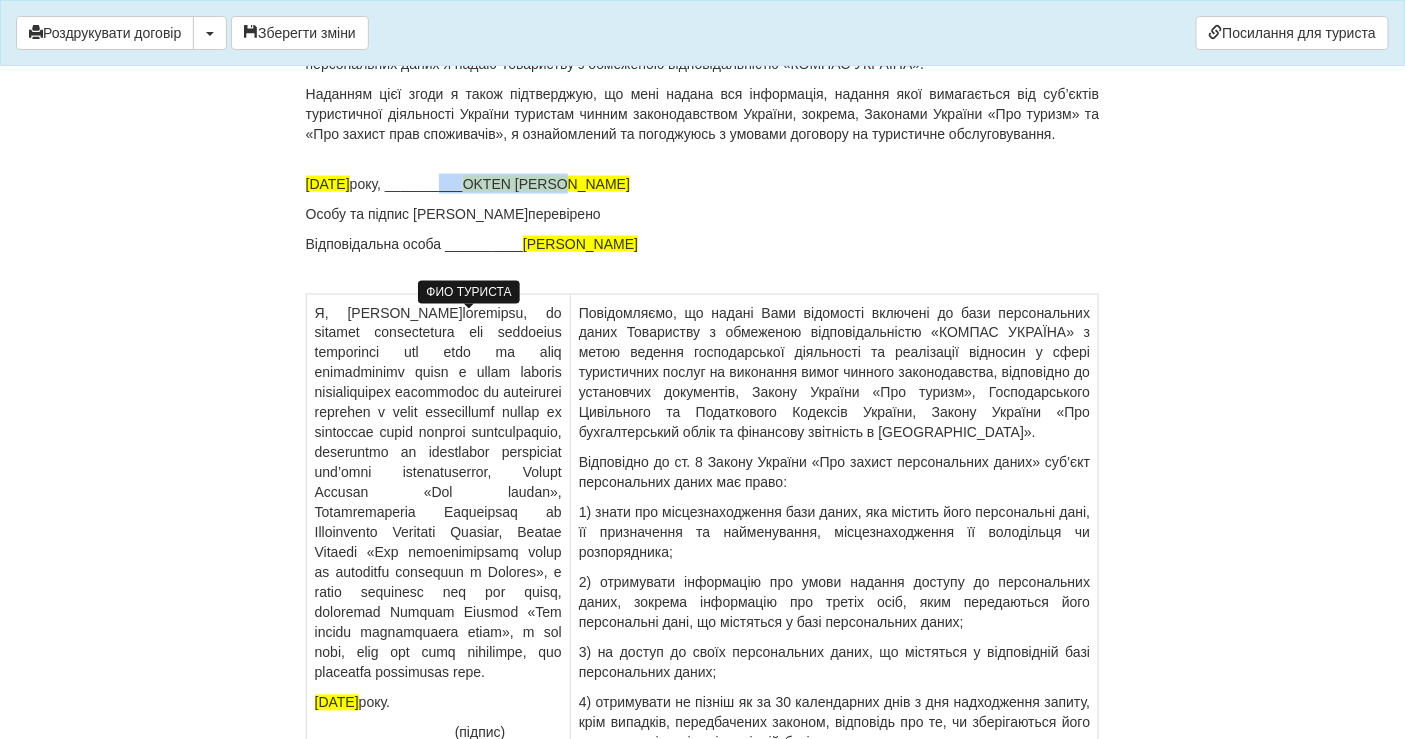 drag, startPoint x: 611, startPoint y: 285, endPoint x: 458, endPoint y: 293, distance: 153.20901 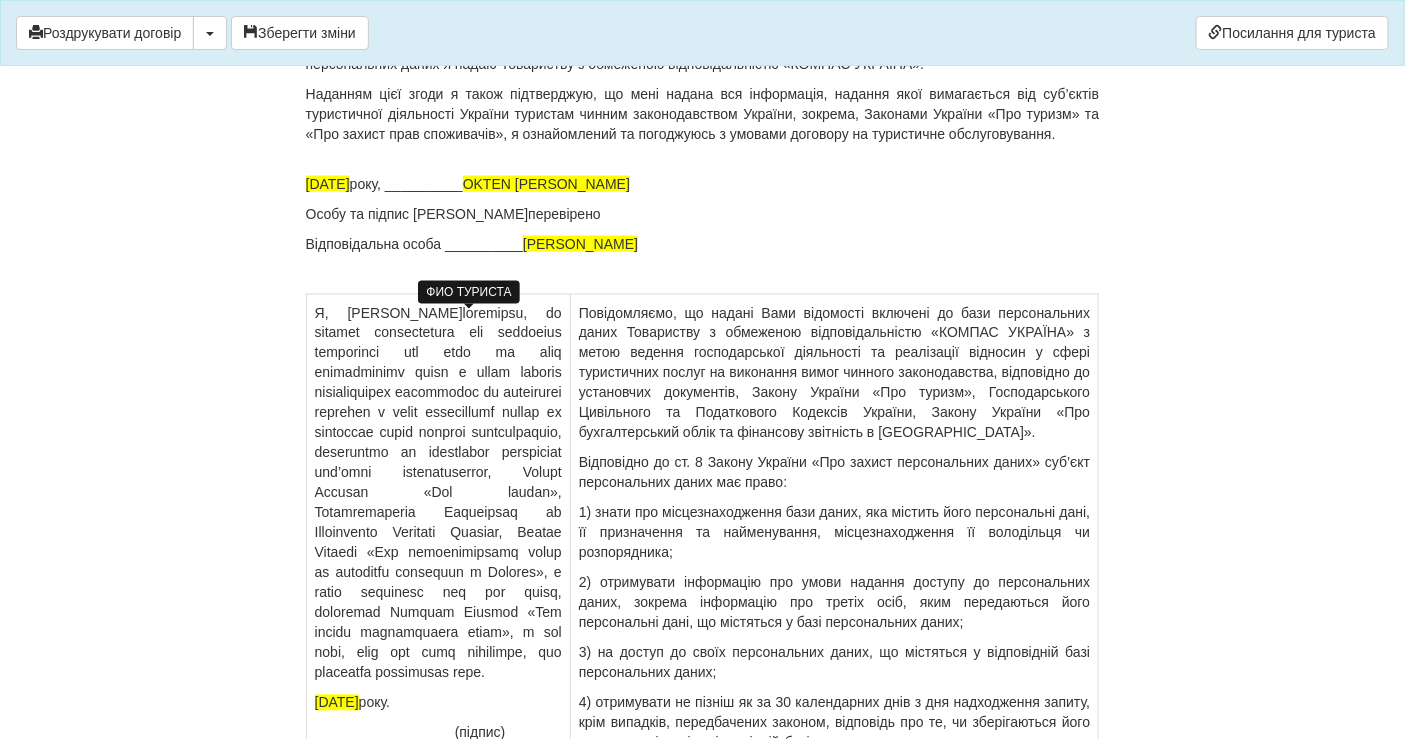drag, startPoint x: 690, startPoint y: 441, endPoint x: 645, endPoint y: 428, distance: 46.840153 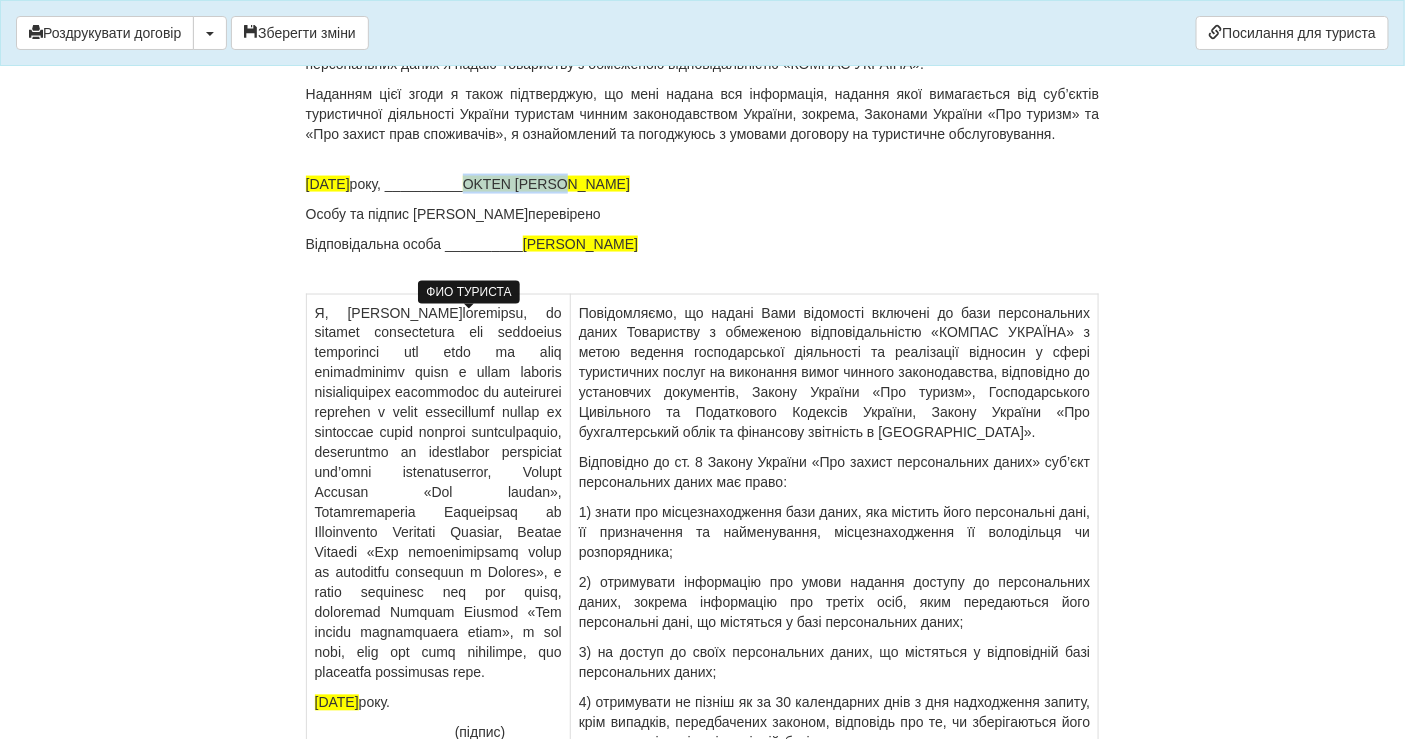 drag, startPoint x: 605, startPoint y: 287, endPoint x: 483, endPoint y: 289, distance: 122.016396 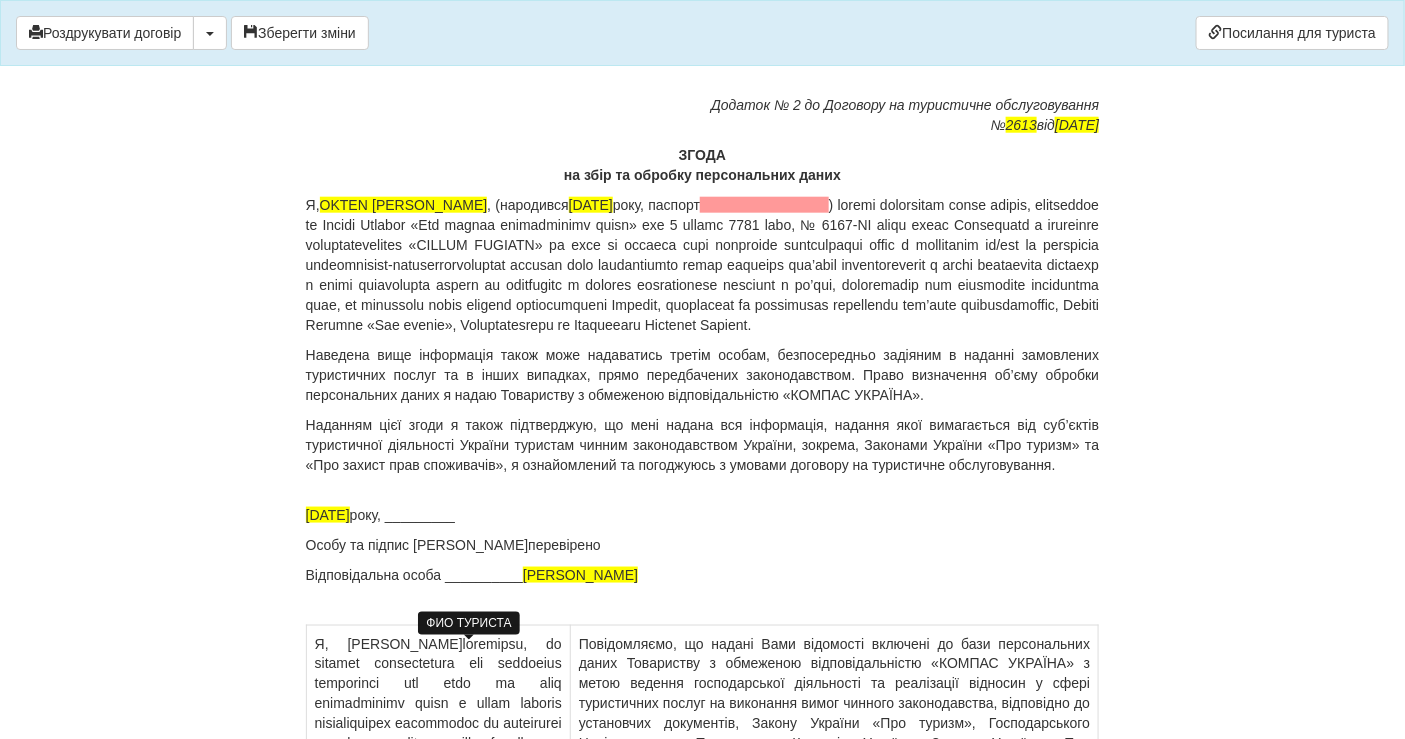 scroll, scrollTop: 13257, scrollLeft: 0, axis: vertical 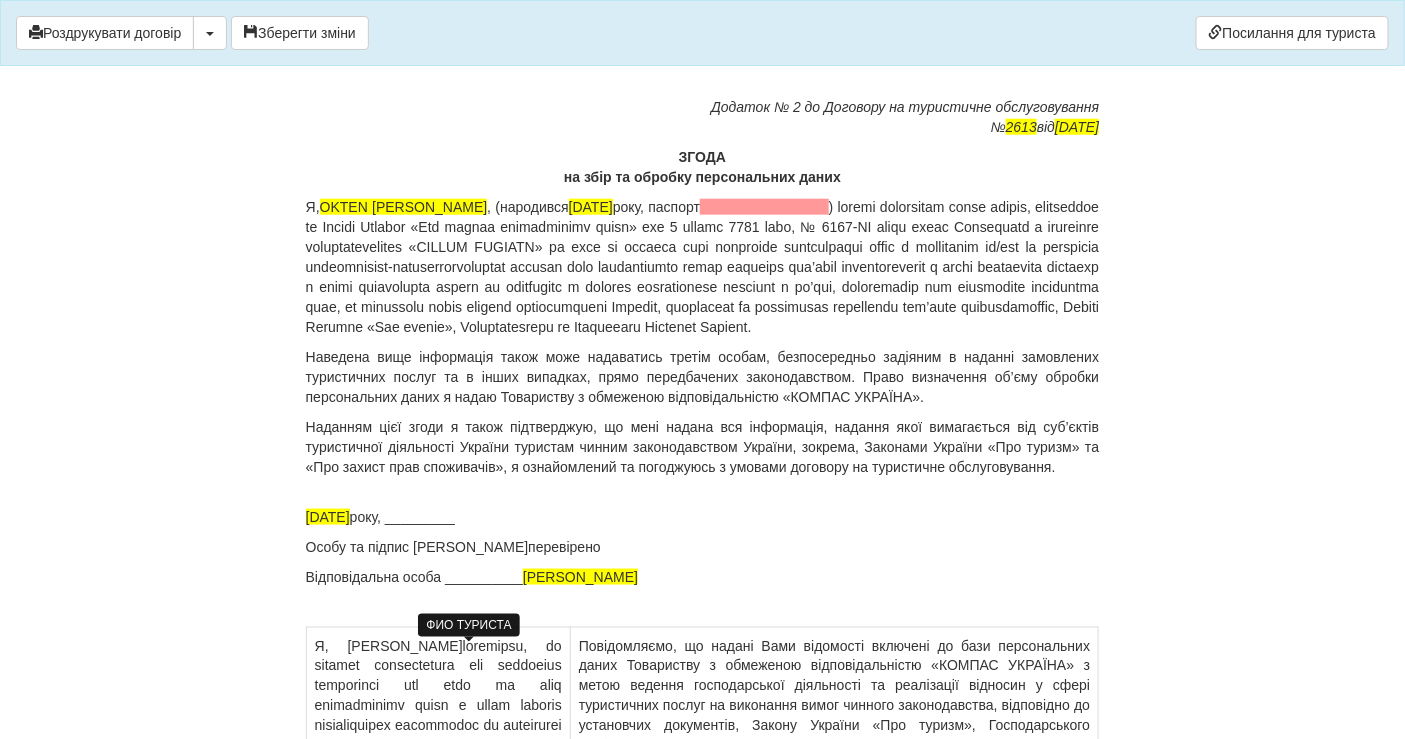 click on "01.07.2025  року, _________" at bounding box center (703, 517) 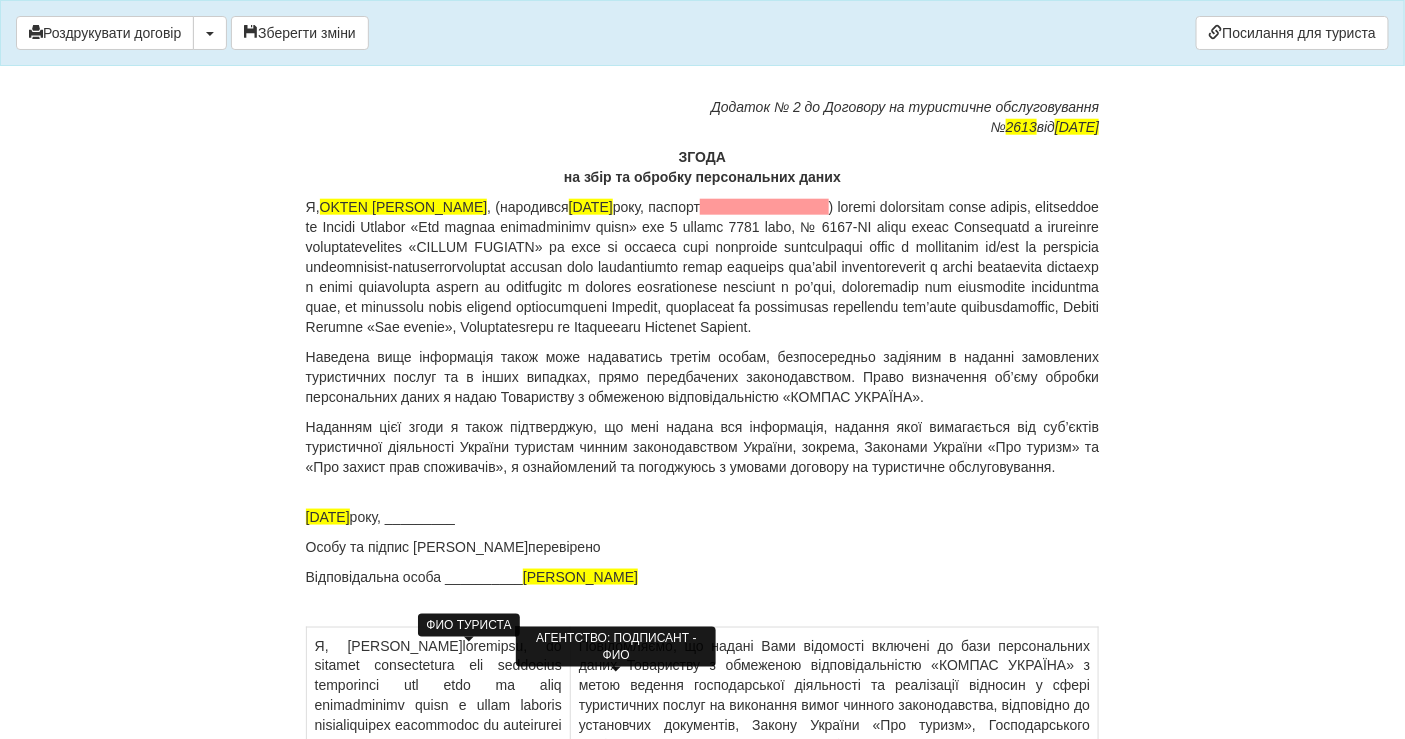 click on "Зеніна Людмила Дмитрівна" at bounding box center (580, 577) 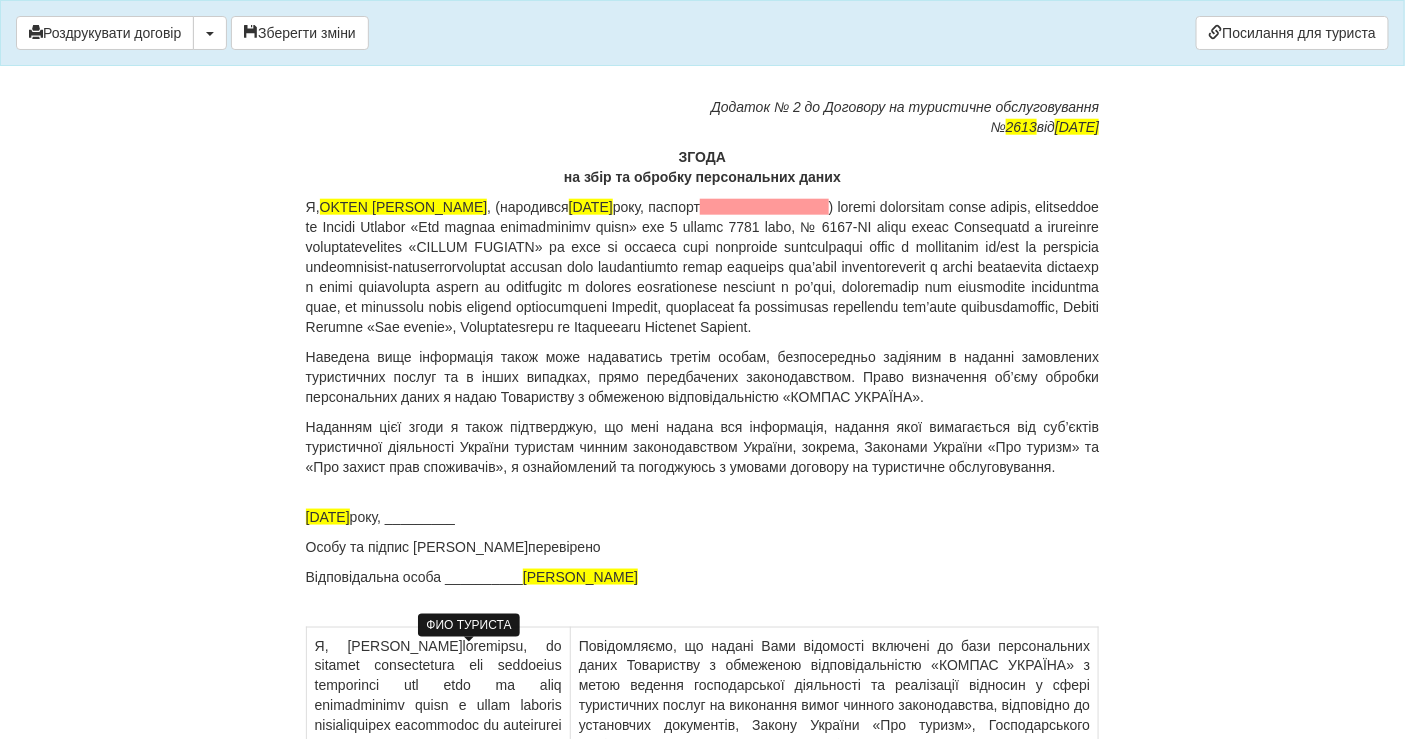 click on "Наведена вище інформація також може надаватись третім особам, безпосередньо задіяним в наданні замовлених туристичних послуг та в інших випадках, прямо передбачених законодавством. Право визначення об’єму обробки персональних даних я надаю Товариству з обмеженою відповідальністю «КОМПАС УКРАЇНА»." at bounding box center (703, 377) 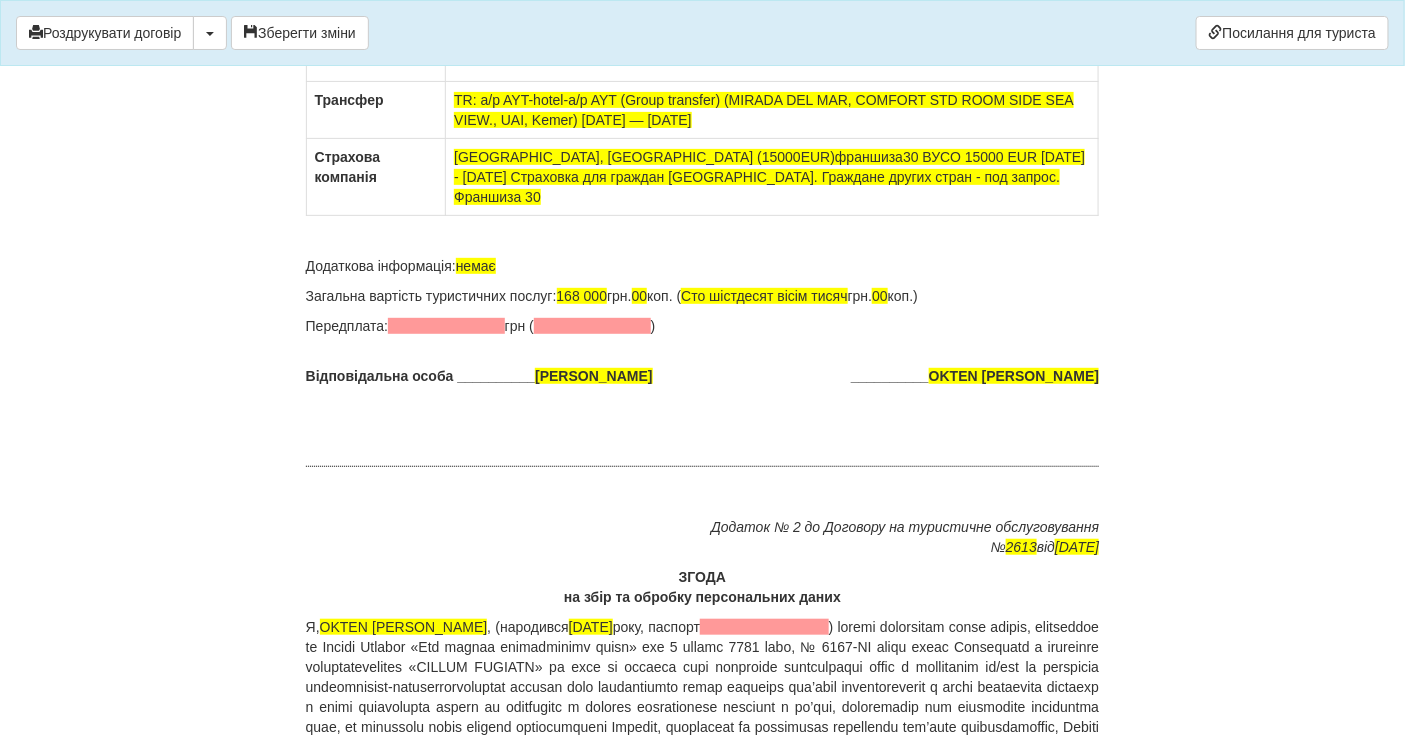 scroll, scrollTop: 13368, scrollLeft: 0, axis: vertical 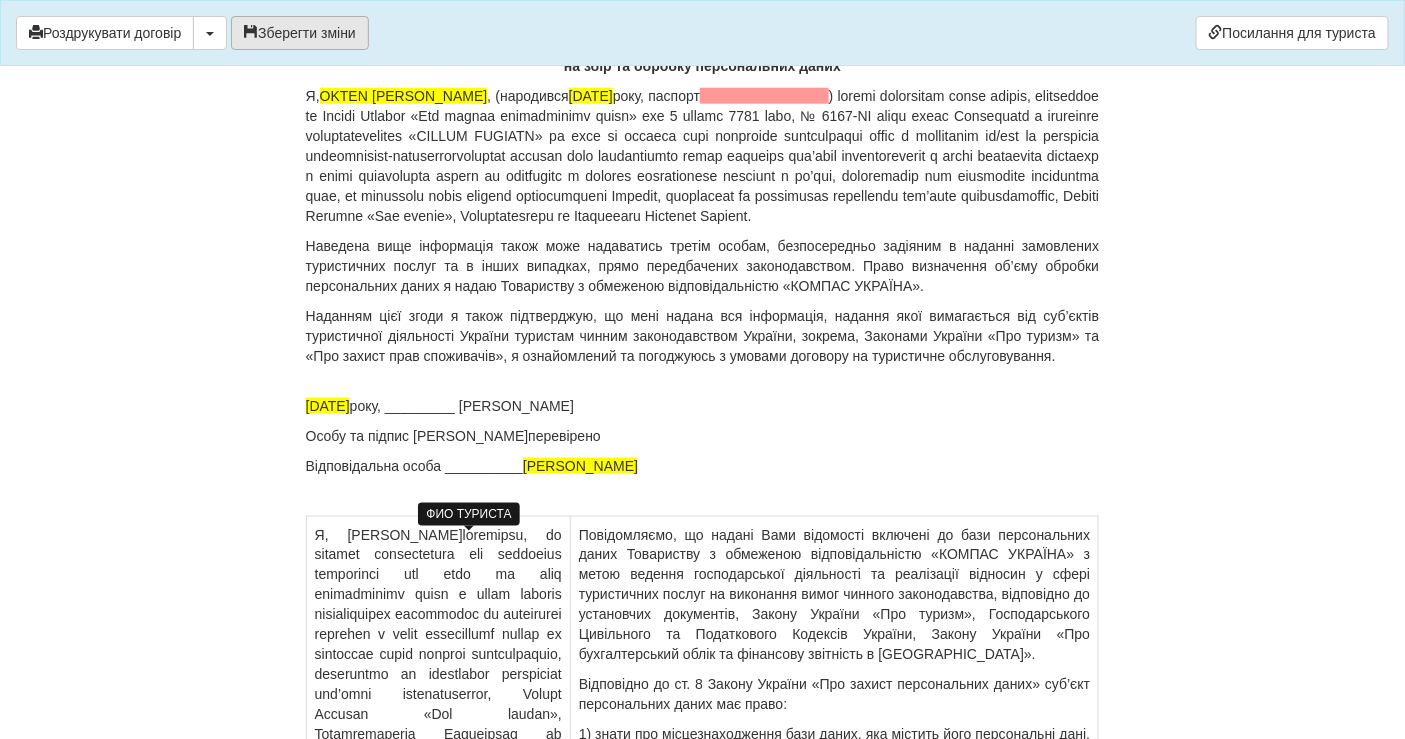 click on "Зберегти зміни" at bounding box center (300, 33) 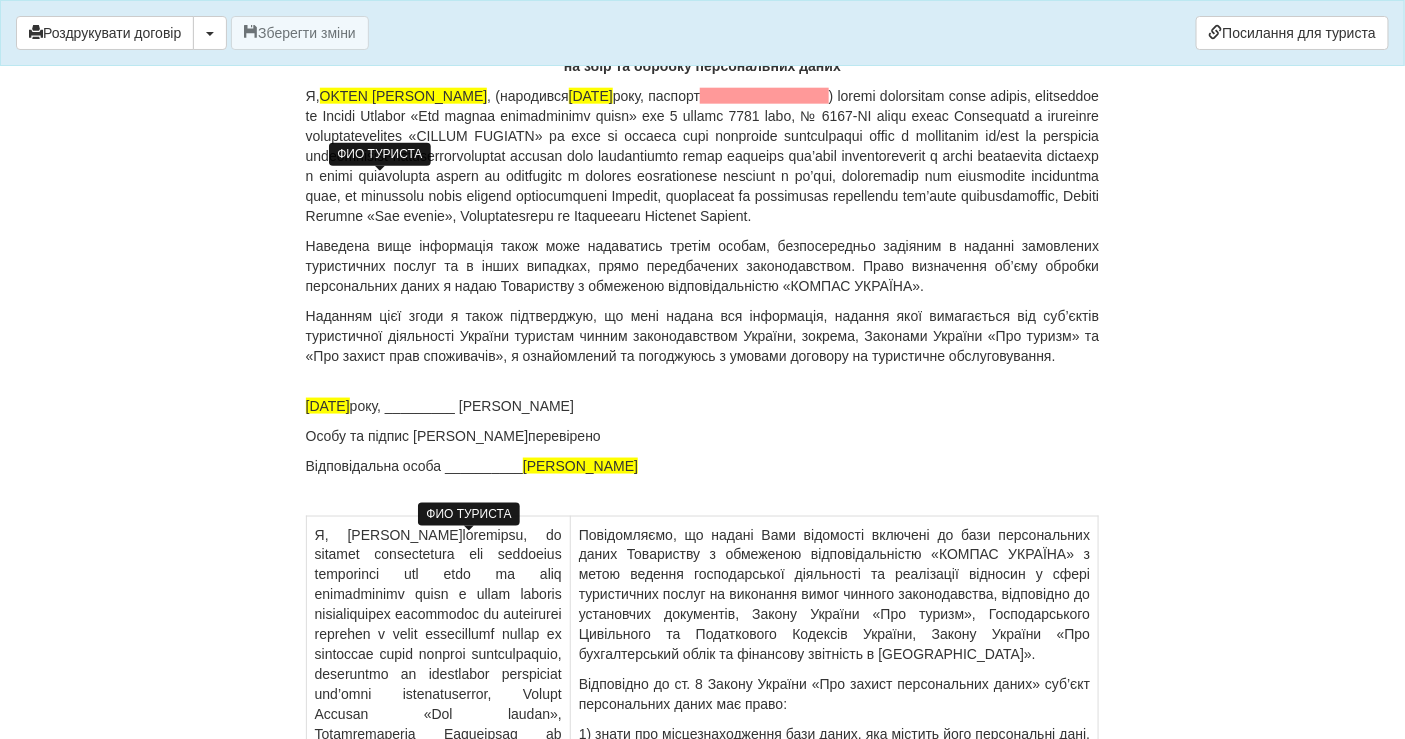 click on "OKTEN [PERSON_NAME]" at bounding box center (404, 96) 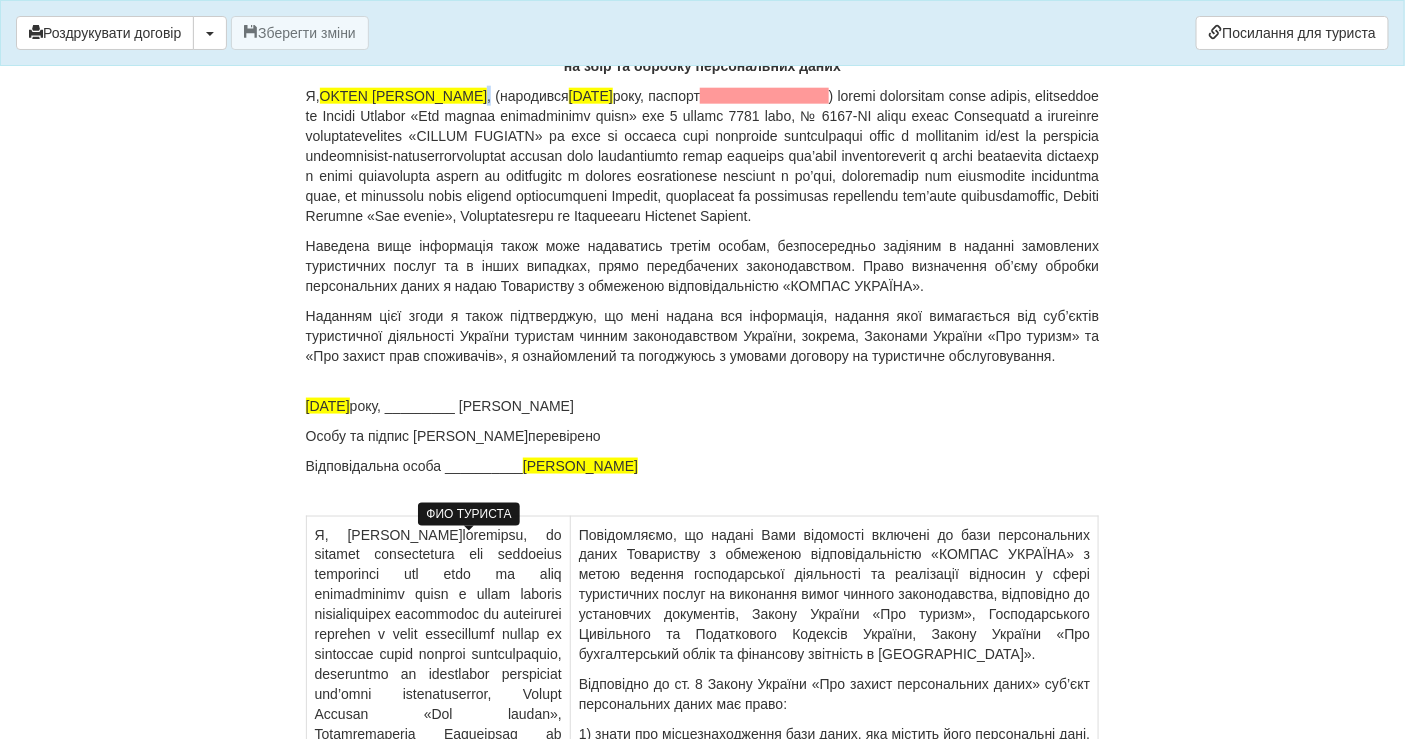 click on "Я,  OKTEN MARYNA , (народився  20.04.1986  року, паспорт" at bounding box center (703, 156) 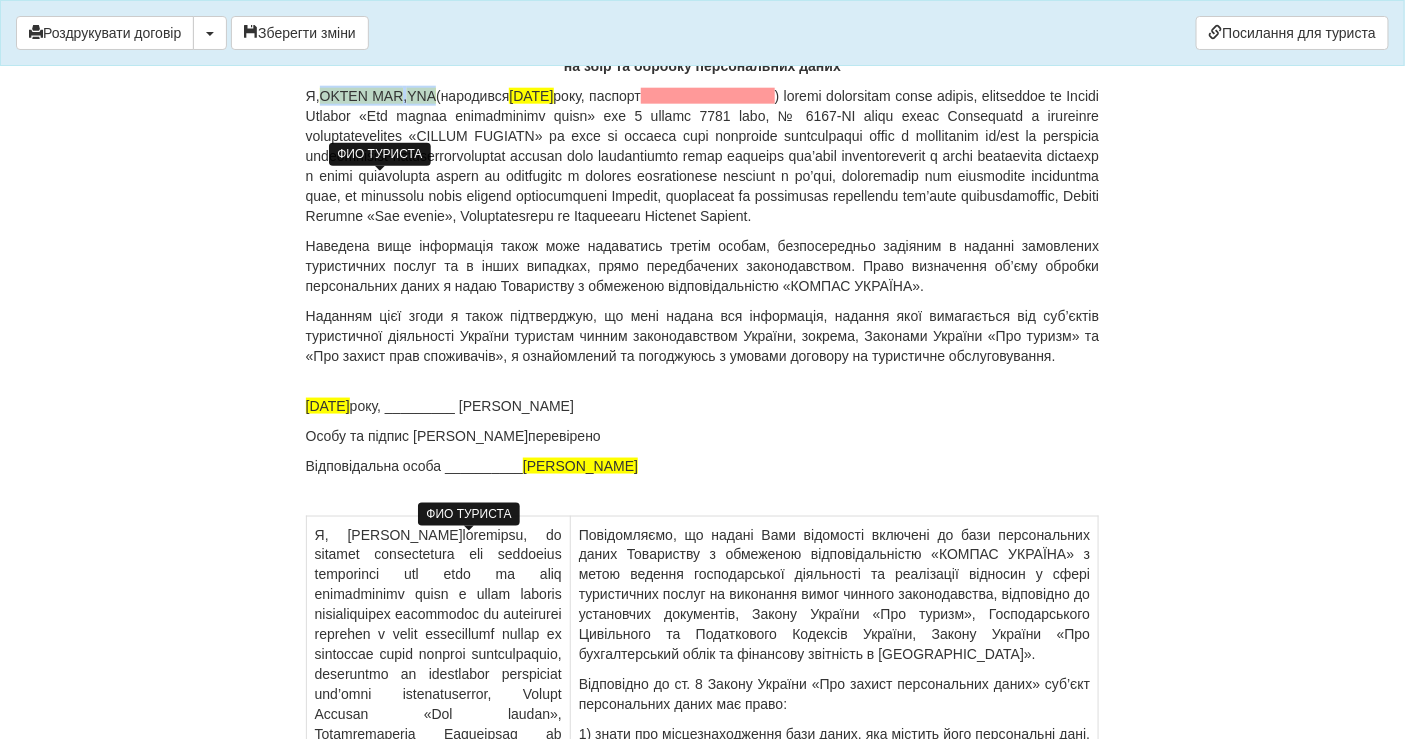 drag, startPoint x: 440, startPoint y: 180, endPoint x: 324, endPoint y: 167, distance: 116.72617 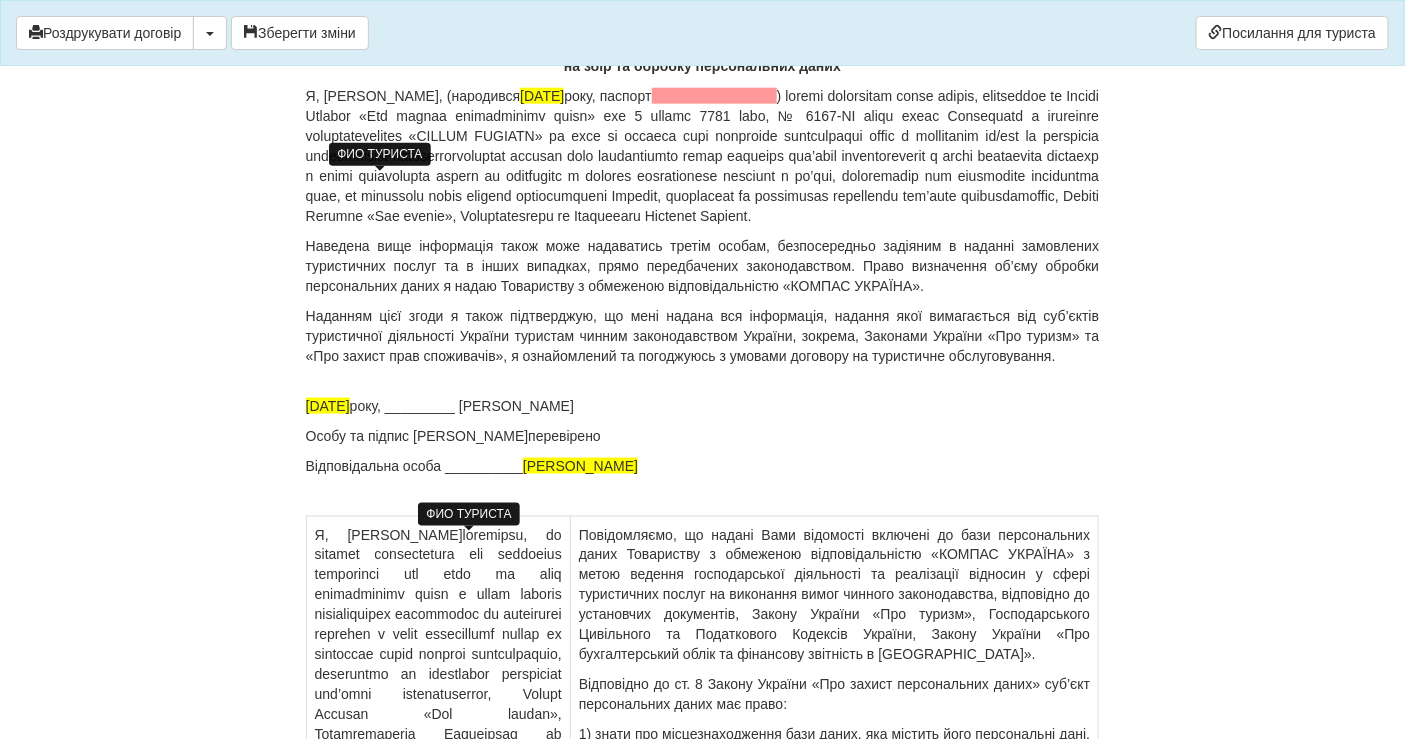 click on "ФИО ТУРИСТА" at bounding box center [468, 514] 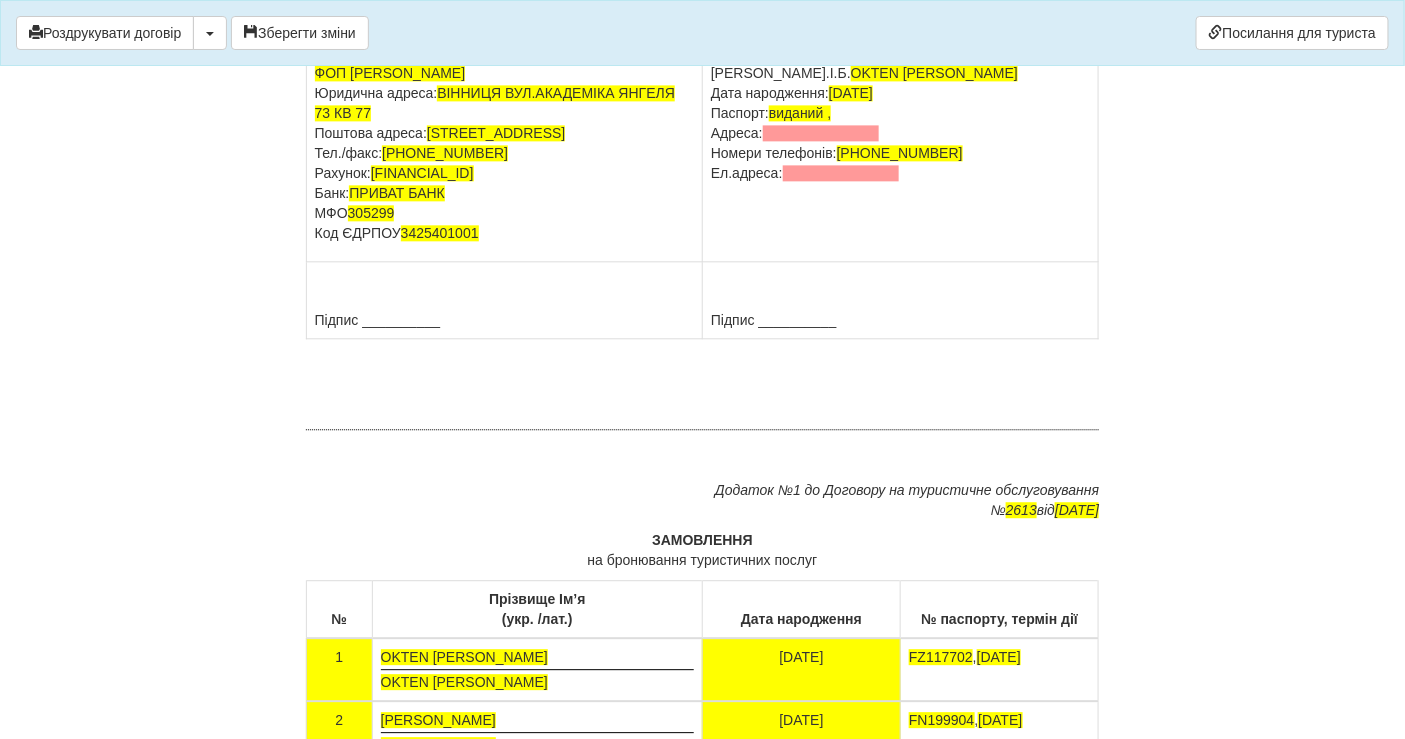 scroll, scrollTop: 11555, scrollLeft: 0, axis: vertical 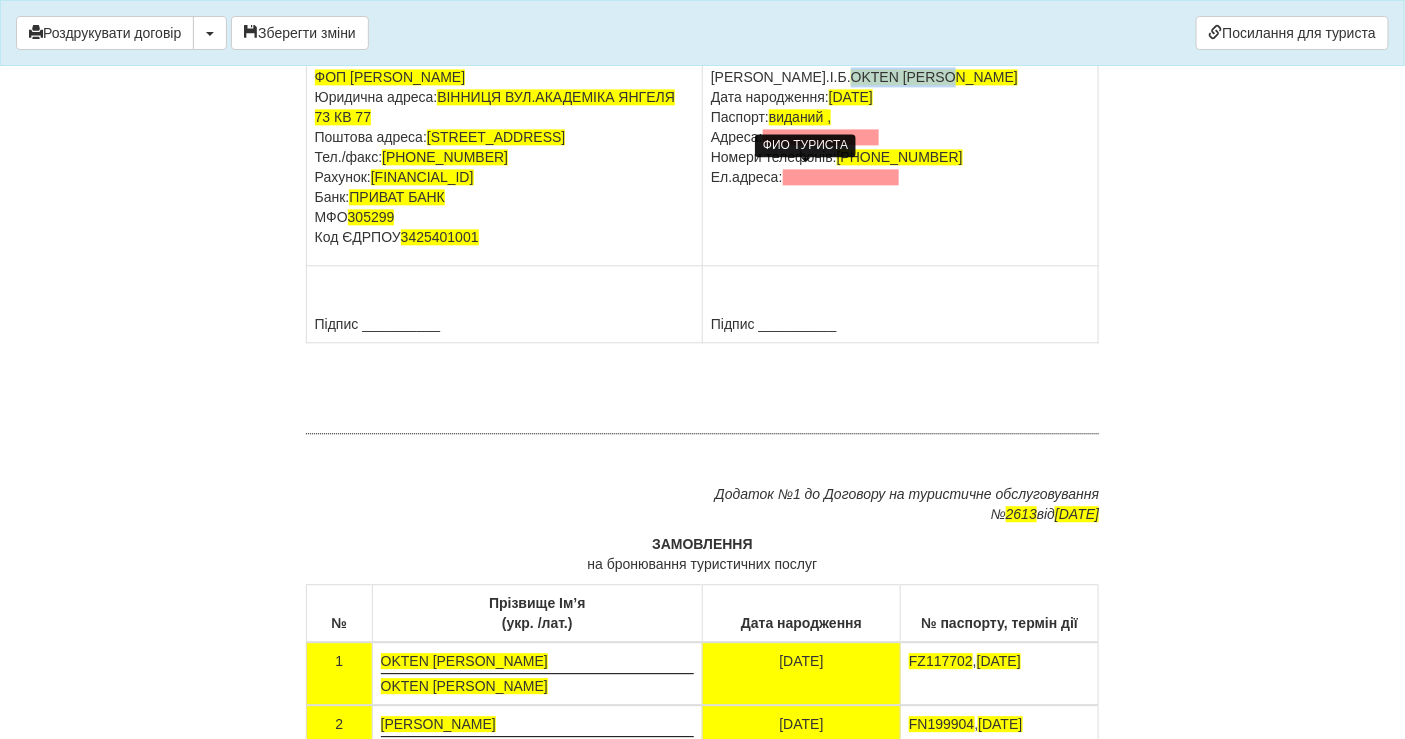 drag, startPoint x: 871, startPoint y: 161, endPoint x: 751, endPoint y: 178, distance: 121.19818 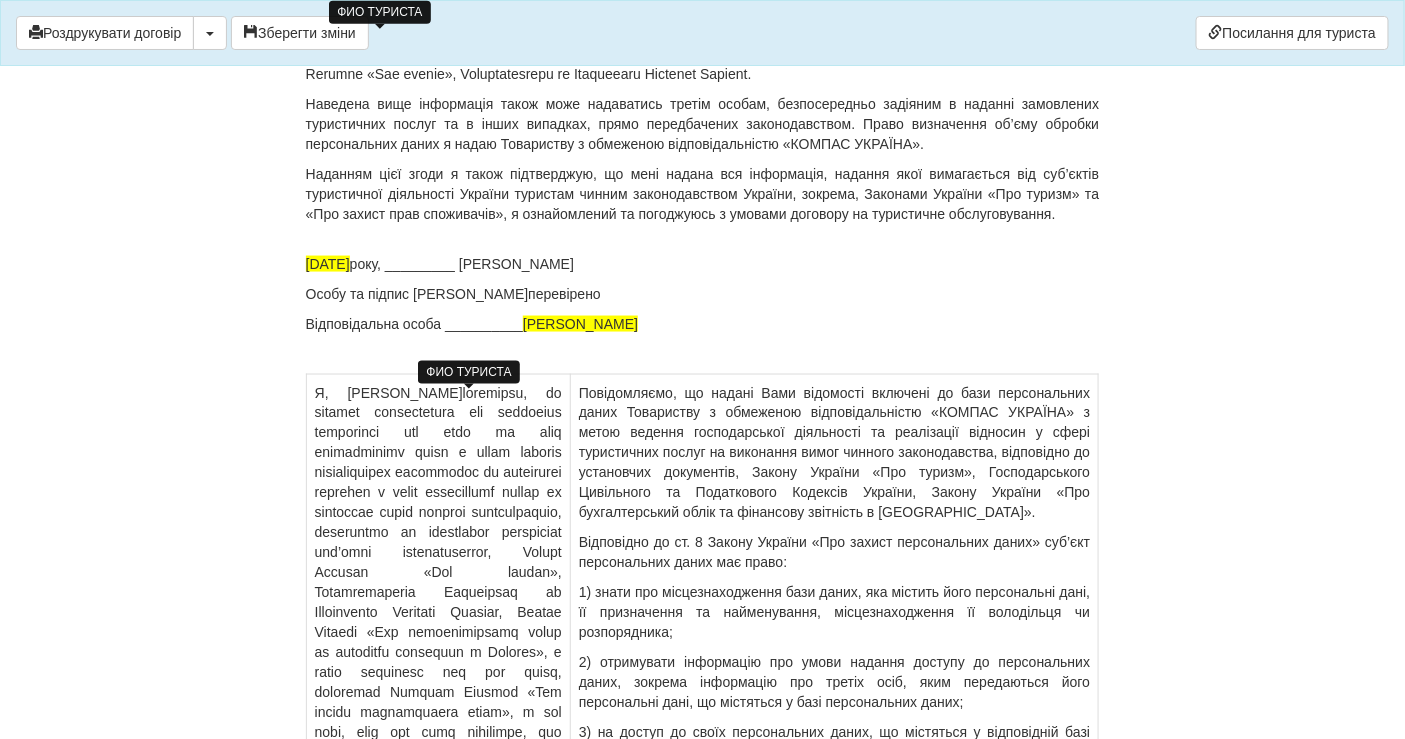 scroll, scrollTop: 13555, scrollLeft: 0, axis: vertical 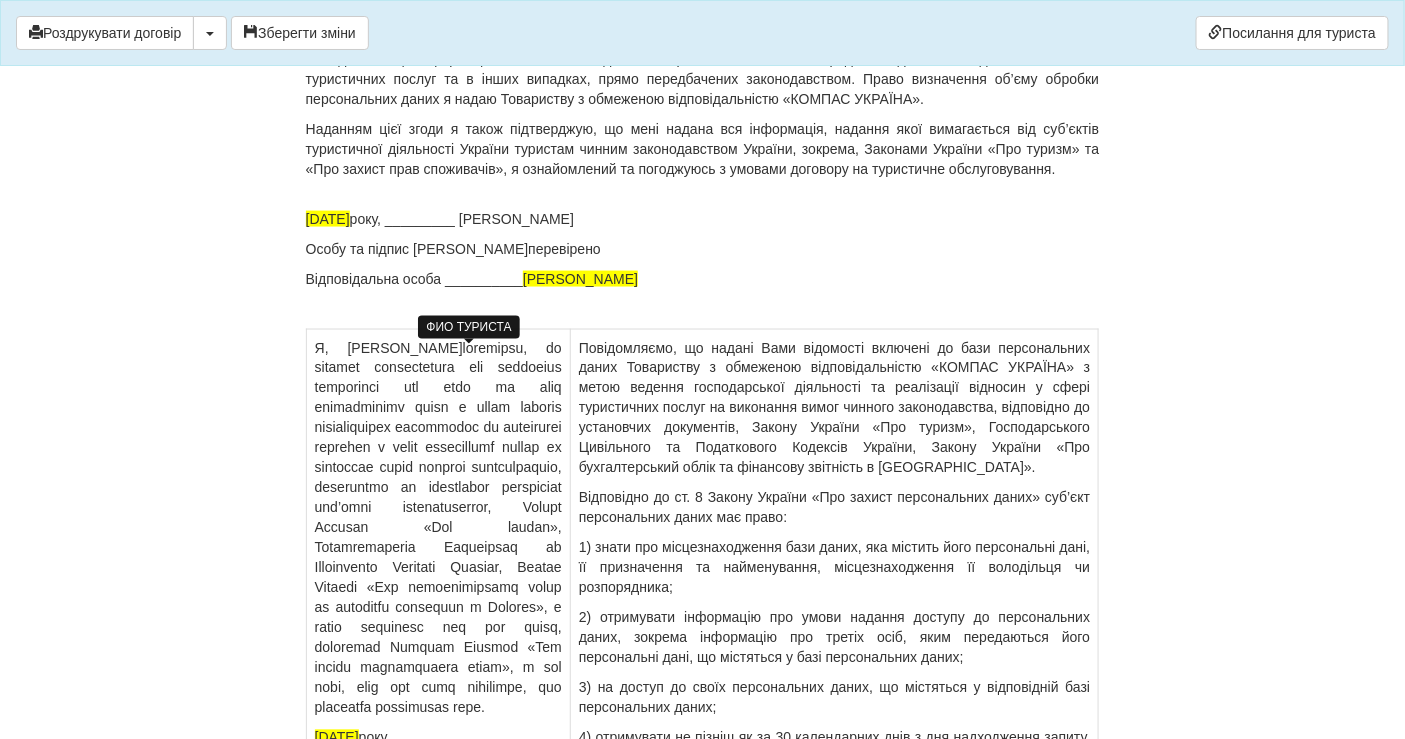 click on "ФИО ТУРИСТА" at bounding box center (468, 327) 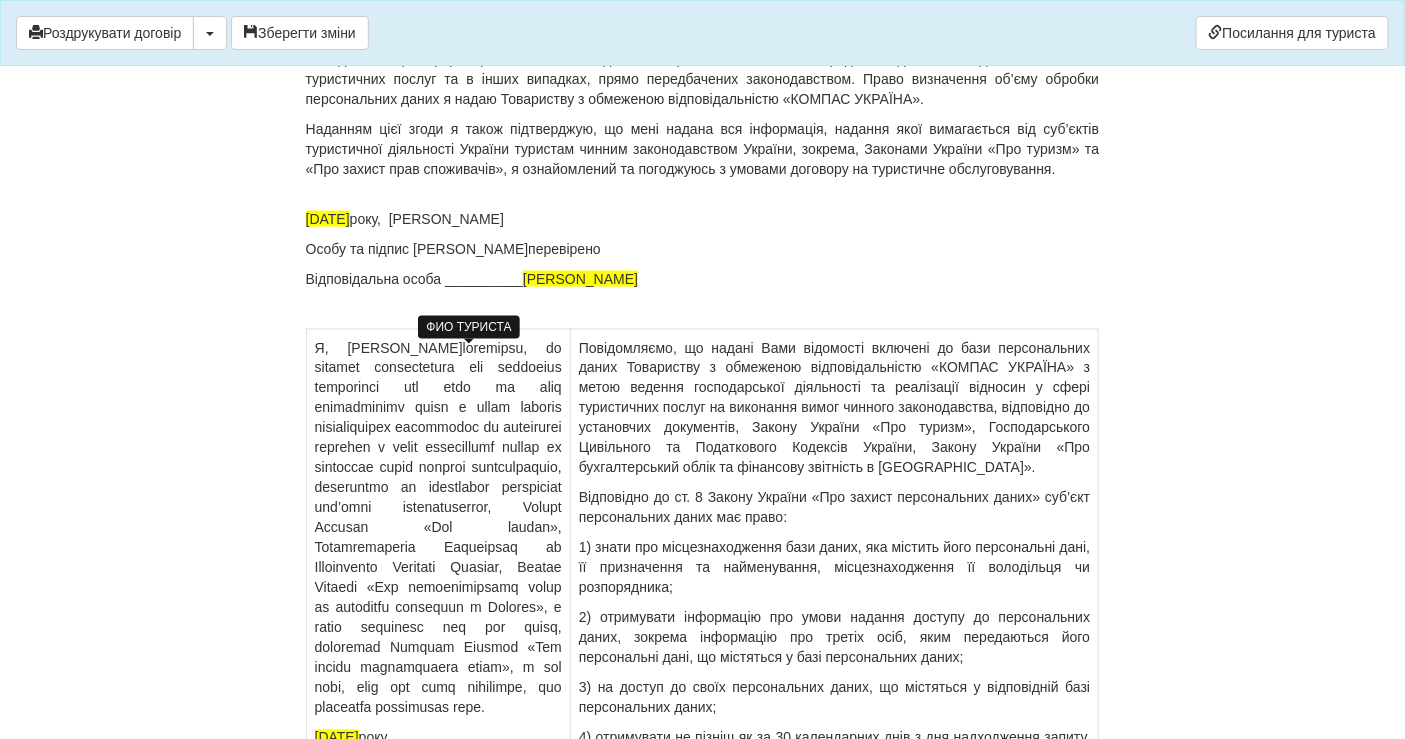 click on "Відповідальна особа __________  Зеніна Людмила Дмитрівна" at bounding box center (703, 279) 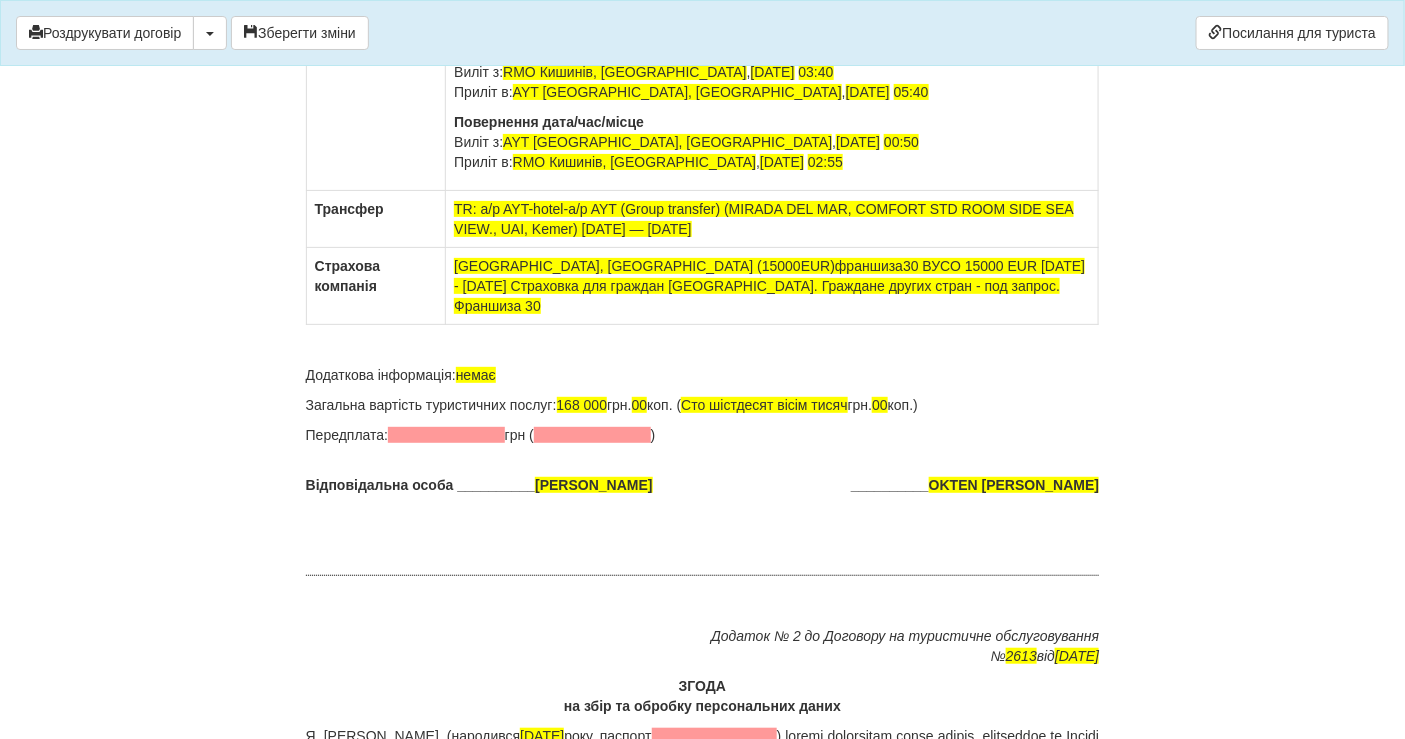 scroll, scrollTop: 12368, scrollLeft: 0, axis: vertical 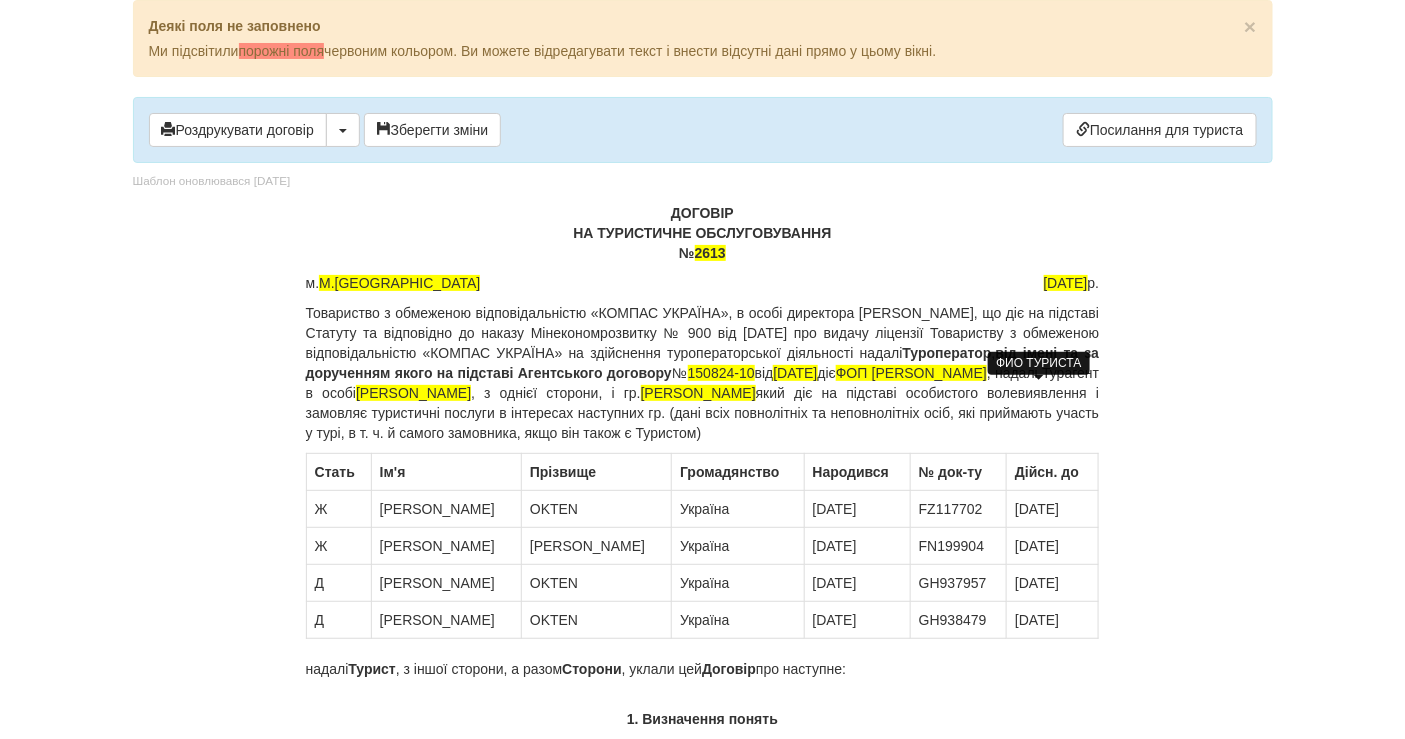 click on "ДОГОВІР
НА ТУРИСТИЧНЕ ОБСЛУГОВУВАННЯ
№  2613
м.  М.ВІННИЦЯ
01.07.2025  р.
Товариство з обмеженою відповідальністю «КОМПАС УКРАЇНА», в особі директора Соловйової Ганни, що діє на підставі Статуту та відповідно до наказу Мінекономрозвитку № 900 від 27.05.2019 року про видачу ліцензії Товариству з обмеженою відповідальністю «КОМПАС УКРАЇНА»  на здійснення туроператорської діяльності надалі  Туроператор ,
від імені та за дорученням якого на підставі Агентського договору  №  150824-10  від  15.08.2024  діє  ФОП ЗЕНІНА ЛЮДМИЛА ДМИТРІВНА" at bounding box center [703, 7595] 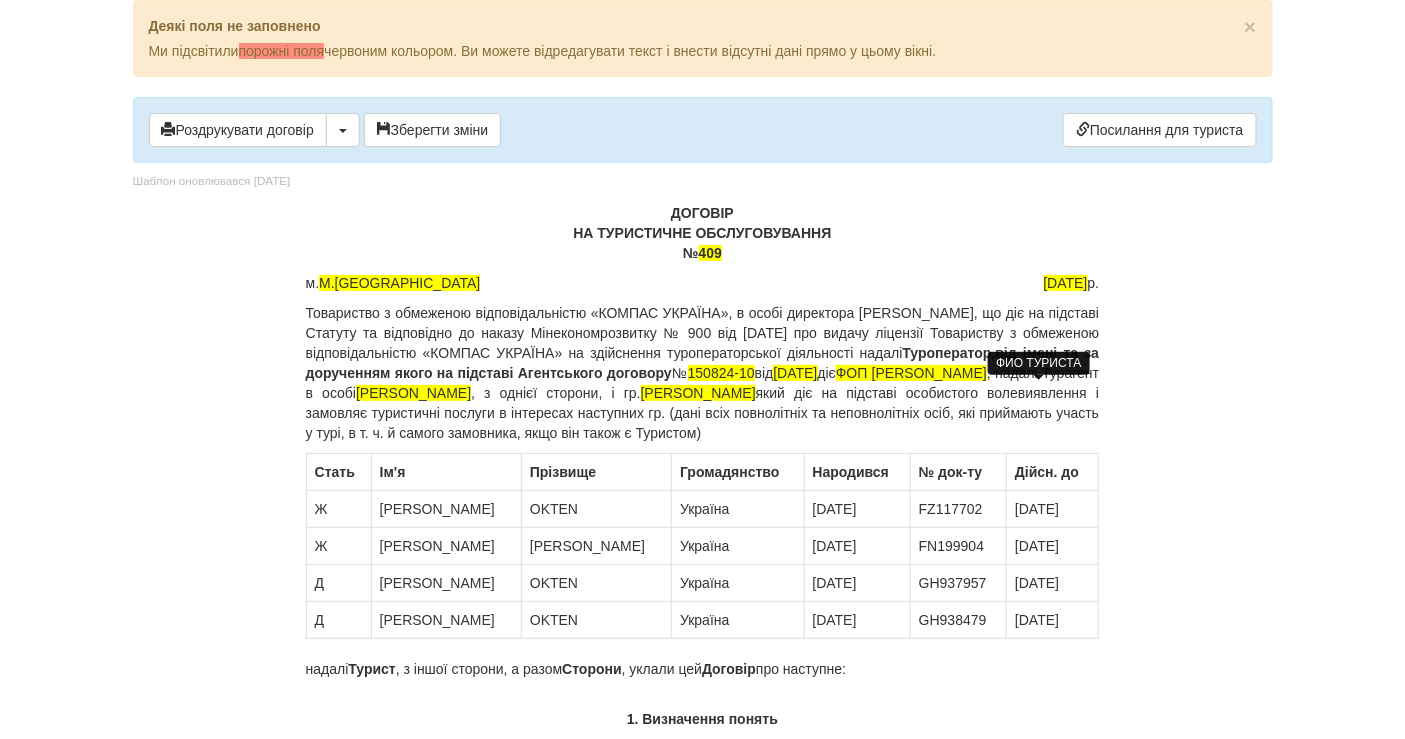 click on "Товариство з обмеженою відповідальністю «КОМПАС УКРАЇНА», в особі директора Соловйової Ганни, що діє на підставі Статуту та відповідно до наказу Мінекономрозвитку № 900 від 27.05.2019 року про видачу ліцензії Товариству з обмеженою відповідальністю «КОМПАС УКРАЇНА»  на здійснення туроператорської діяльності надалі  Туроператор ,
від імені та за дорученням якого на підставі Агентського договору  №  150824-10  від  15.08.2024  діє  ФОП ЗЕНІНА ЛЮДМИЛА ДМИТРІВНА , надалі Турагент в особі  Зеніна Людмила Дмитрівна ,  з однієї сторони,
і гр." at bounding box center (703, 373) 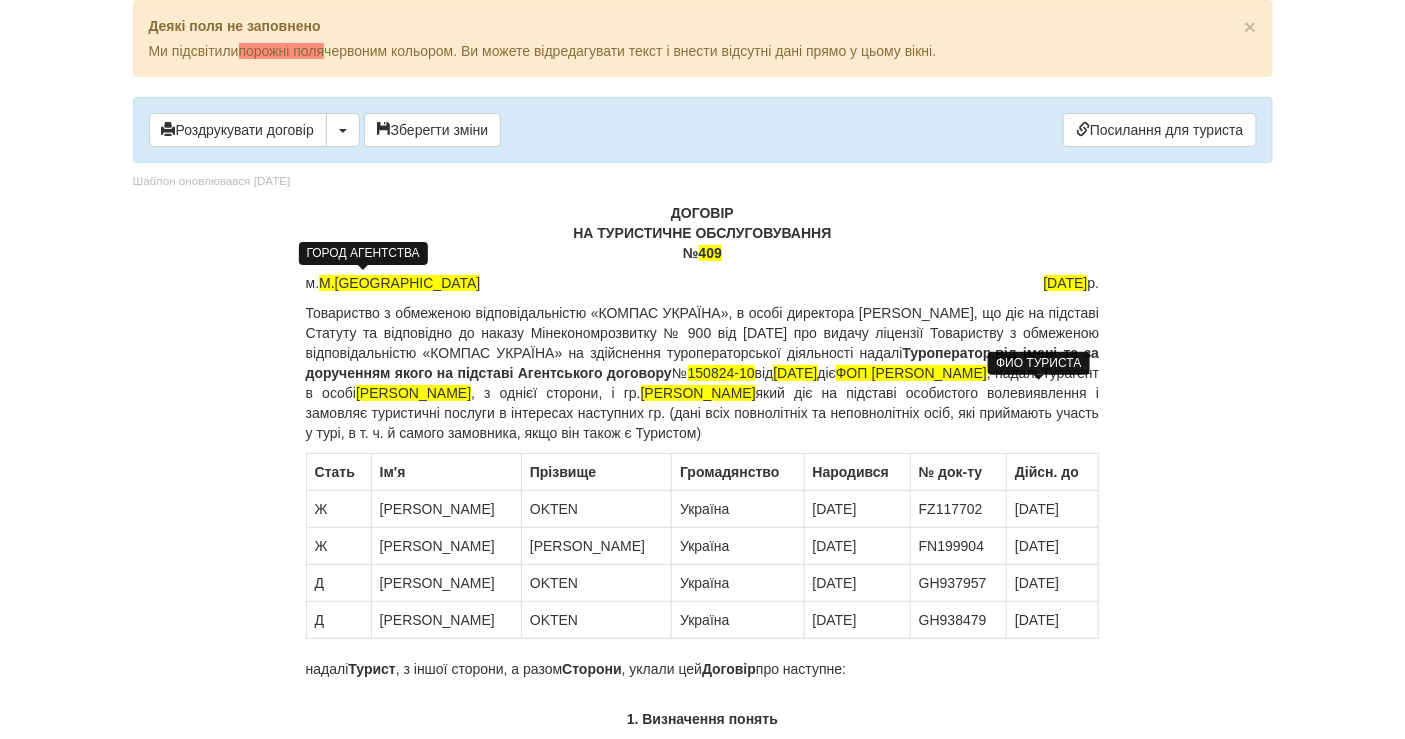 click on "М.ВІННИЦЯ" at bounding box center (399, 283) 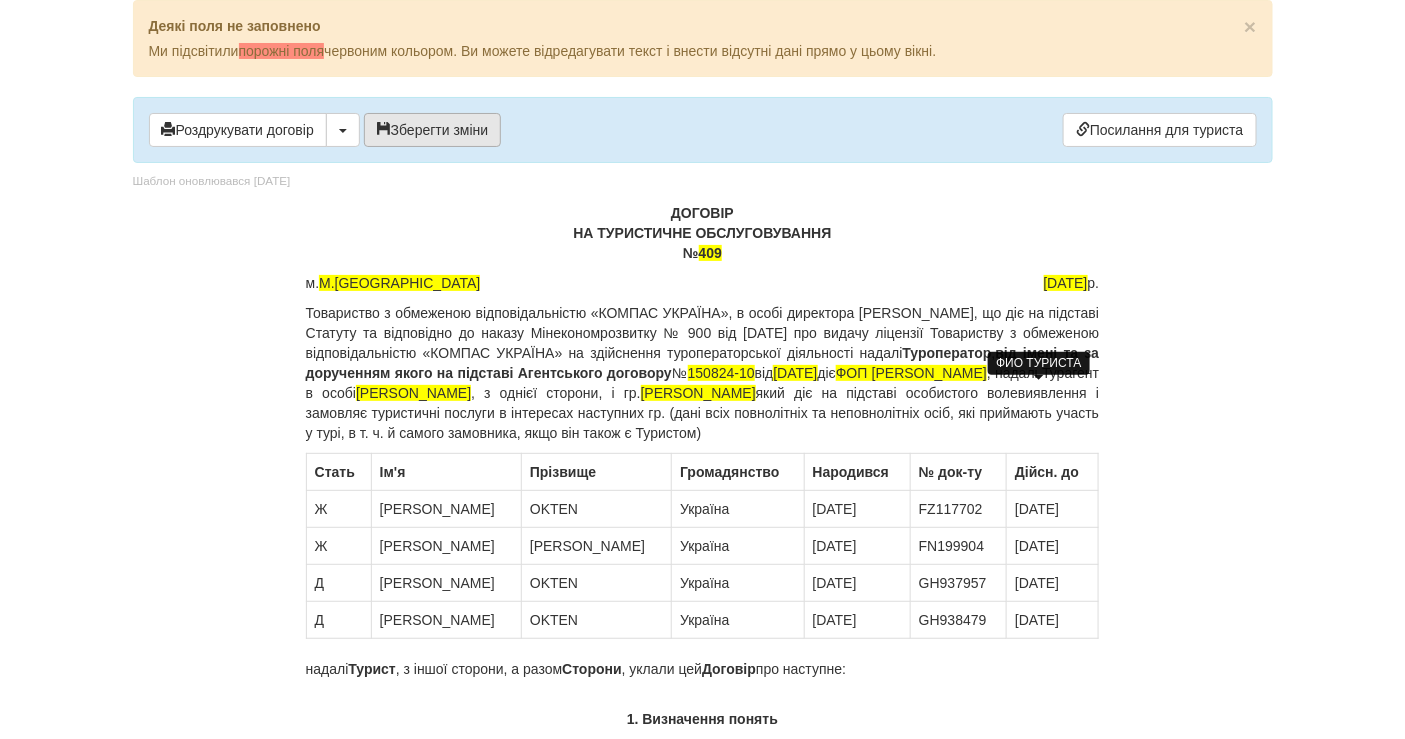 click on "Зберегти зміни" at bounding box center [433, 130] 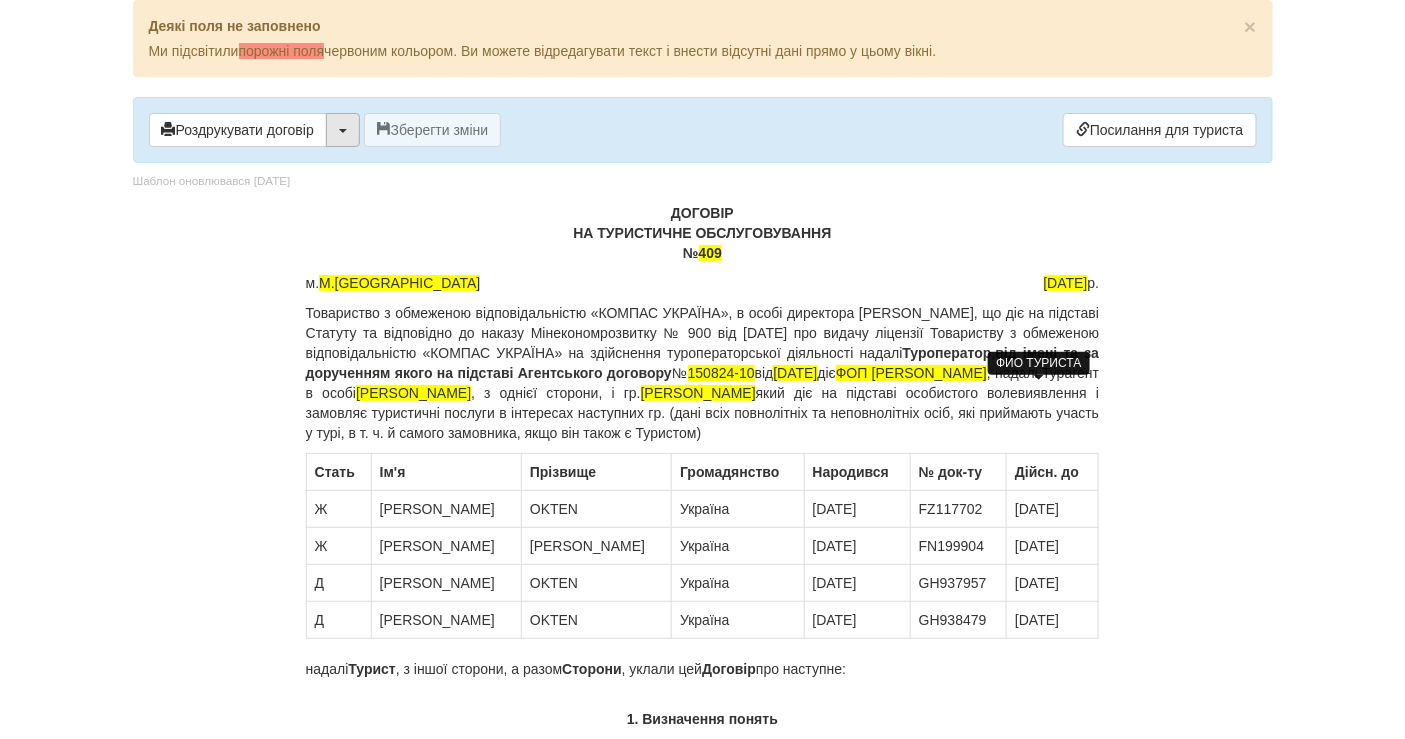click at bounding box center (343, 131) 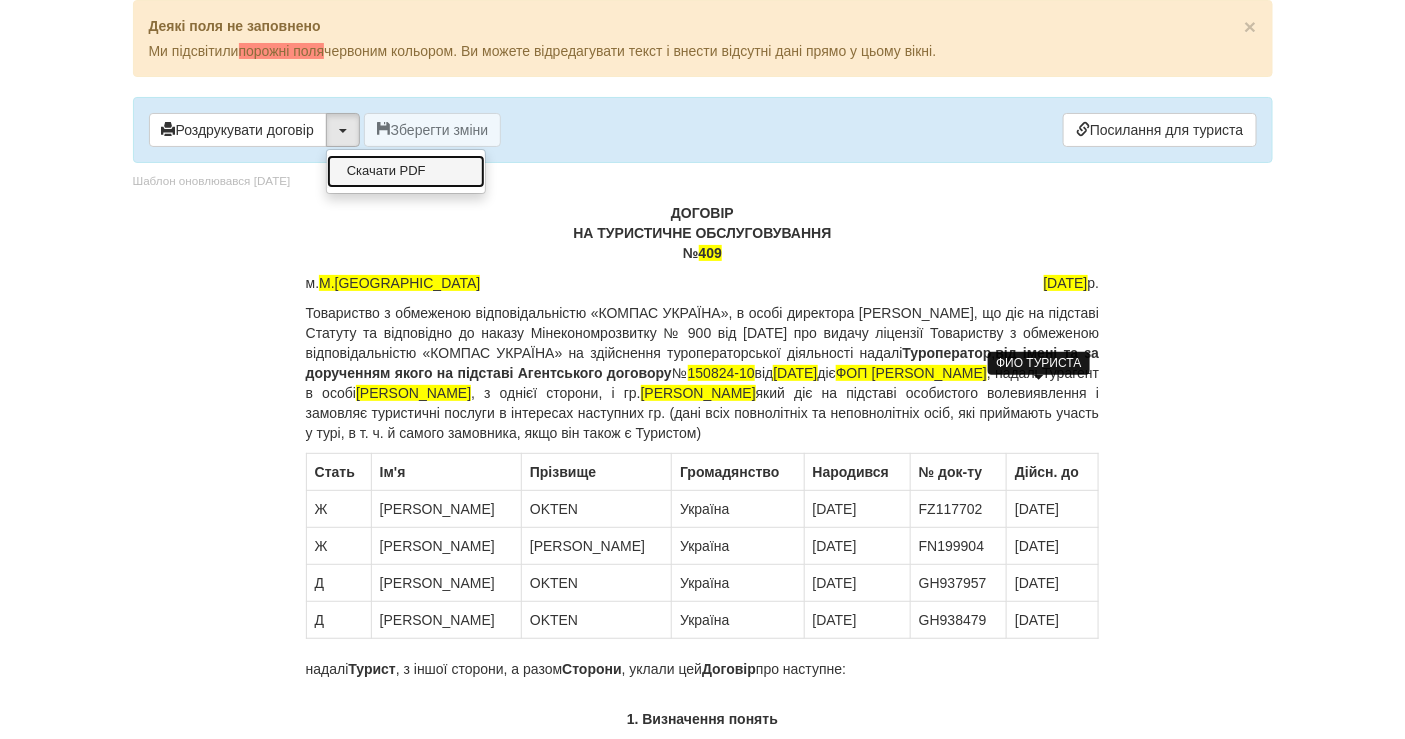 click on "Скачати PDF" at bounding box center (406, 171) 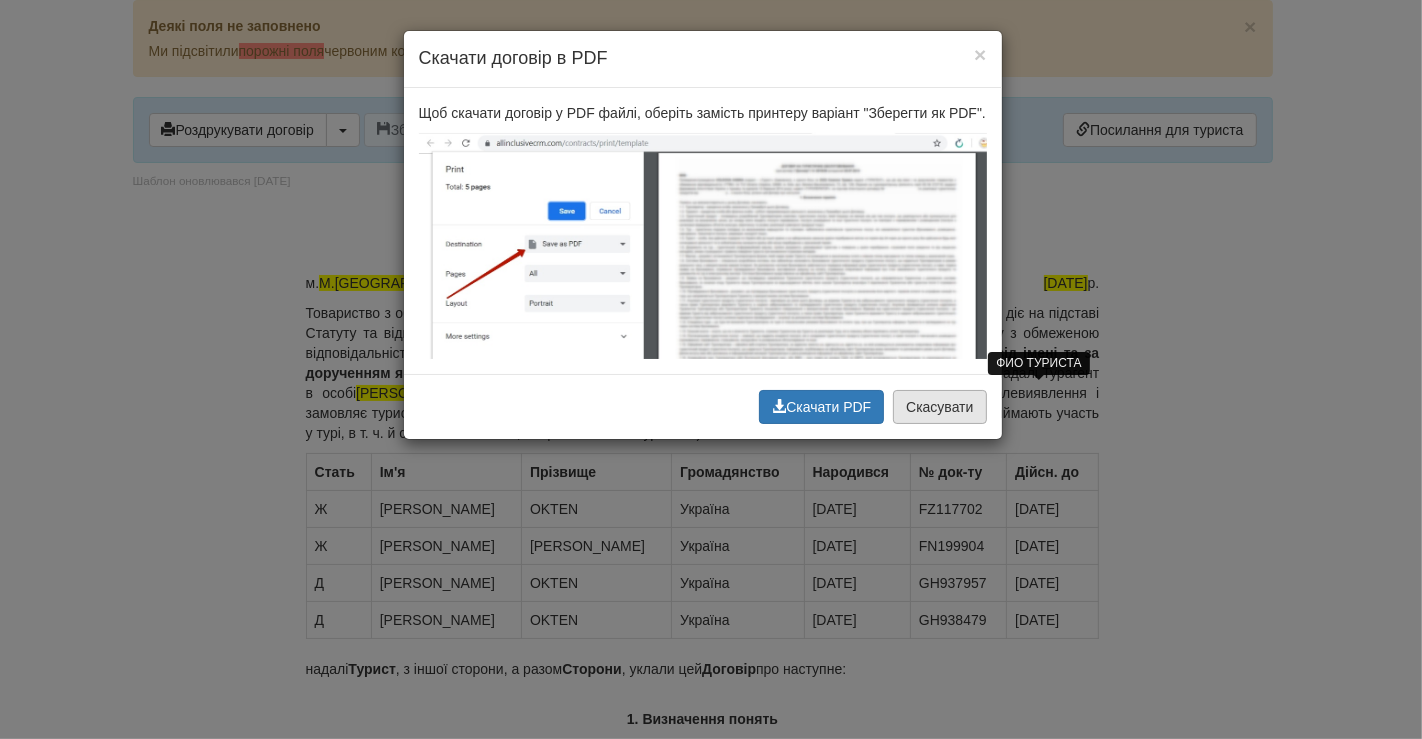 drag, startPoint x: 842, startPoint y: 403, endPoint x: 930, endPoint y: 412, distance: 88.45903 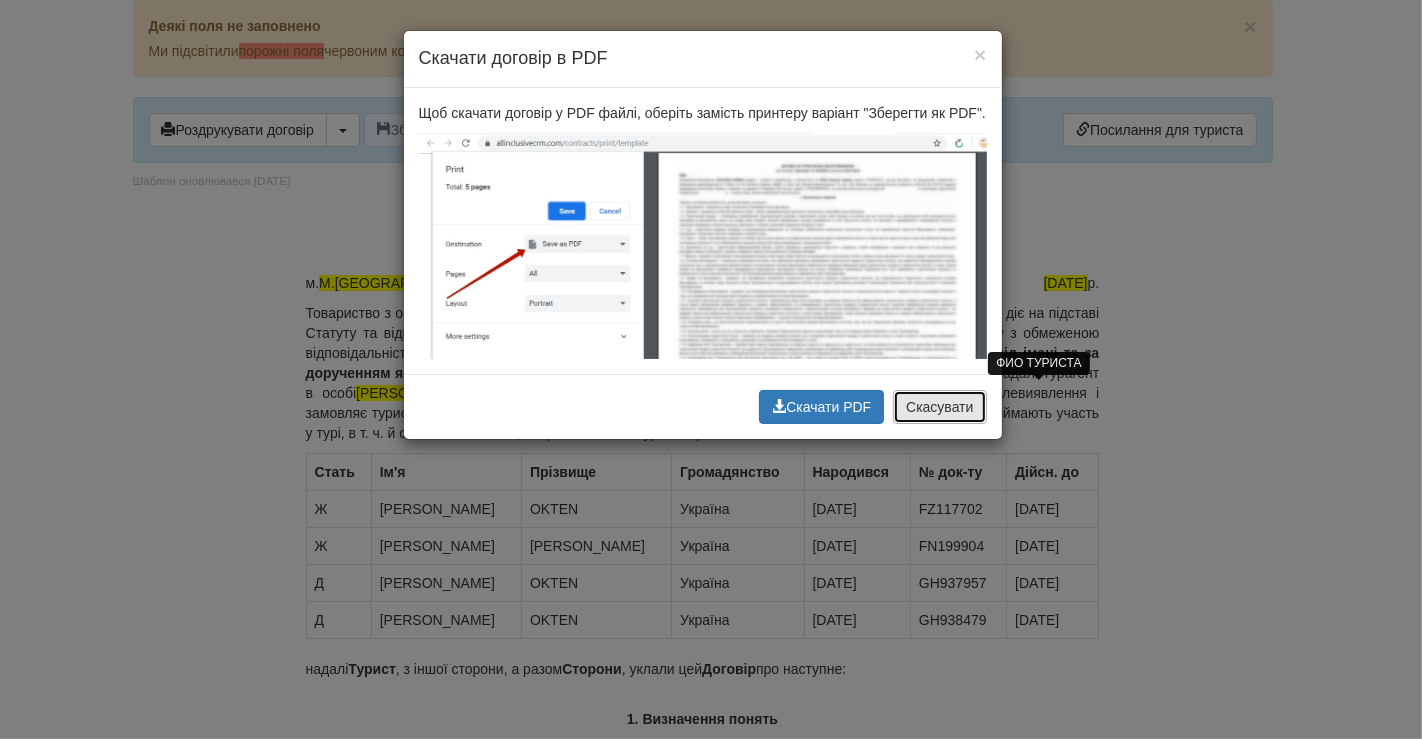 click on "Скасувати" at bounding box center [939, 407] 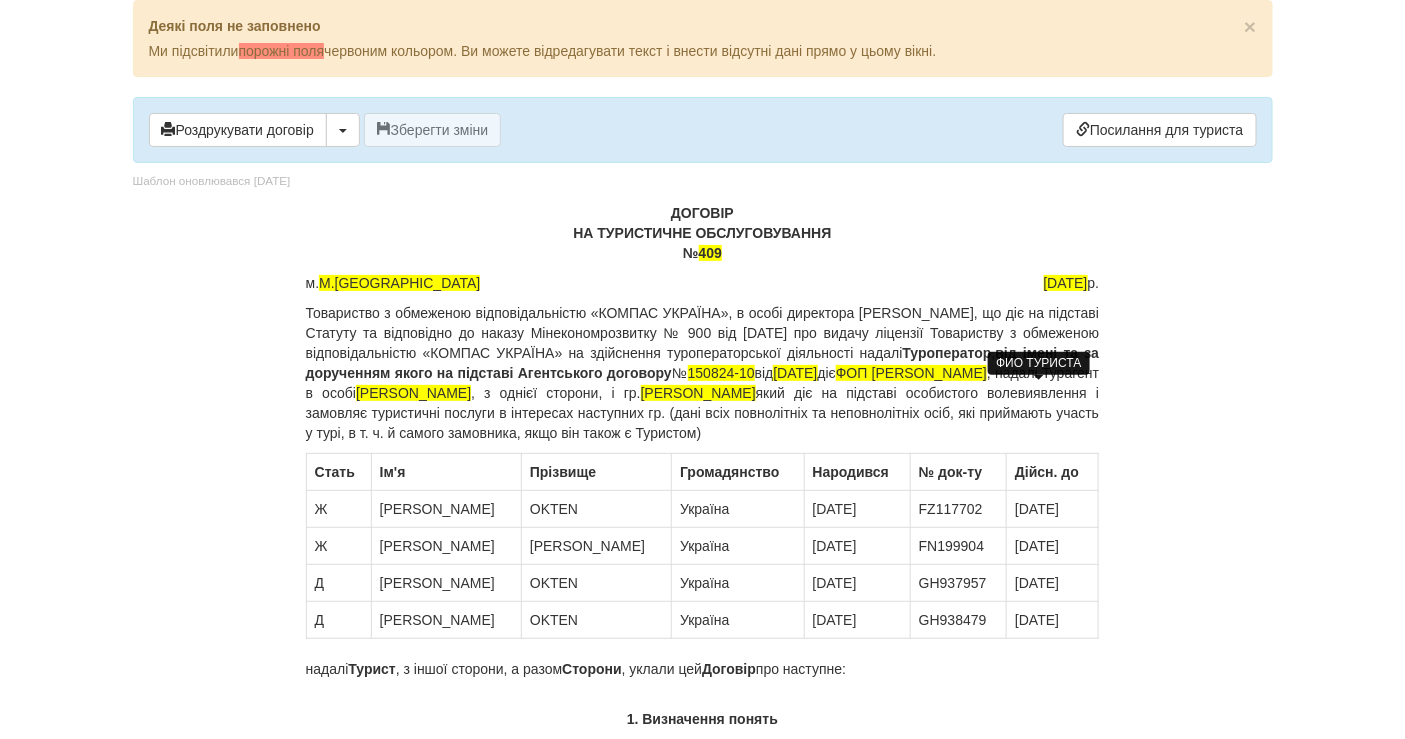 click on "Роздрукувати договір
Скачати PDF
Зберегти зміни
Посилання для туриста" at bounding box center (703, 130) 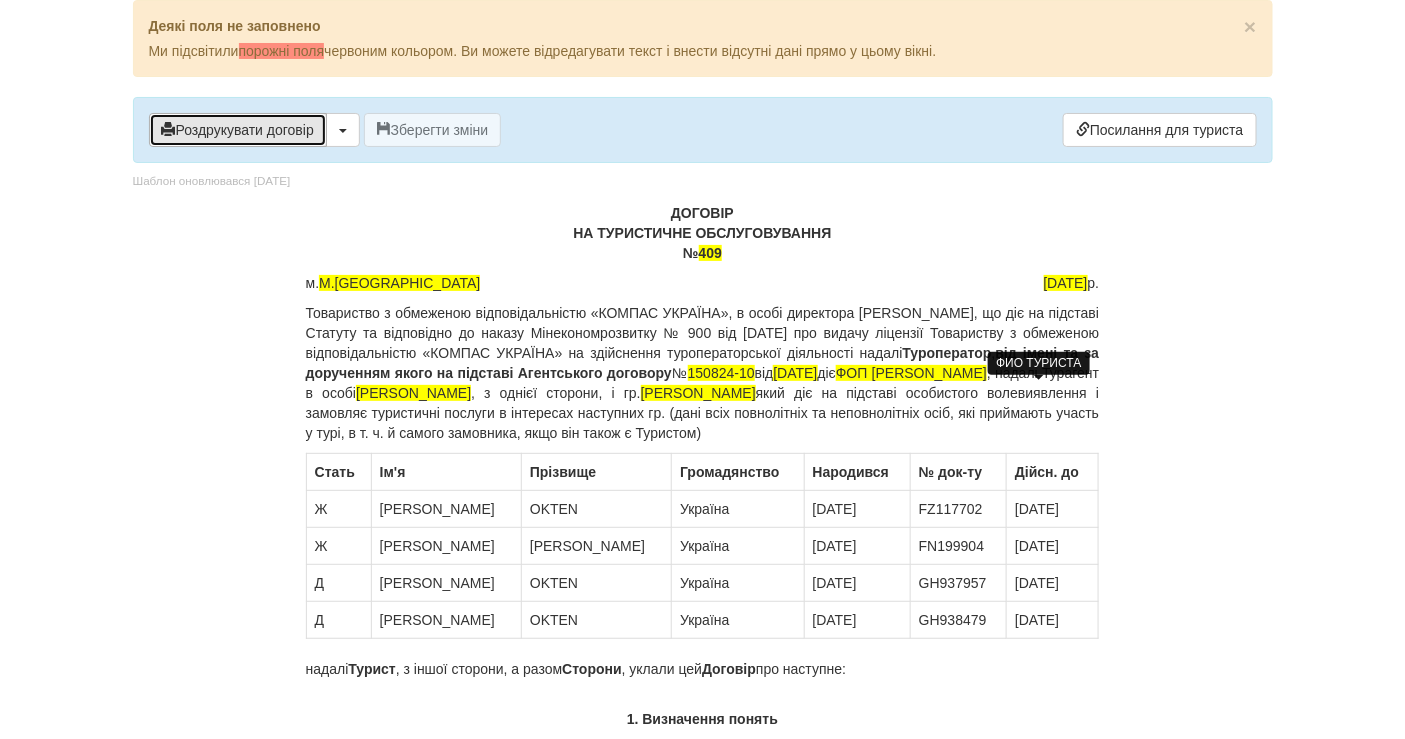 click on "Роздрукувати договір" at bounding box center [238, 130] 